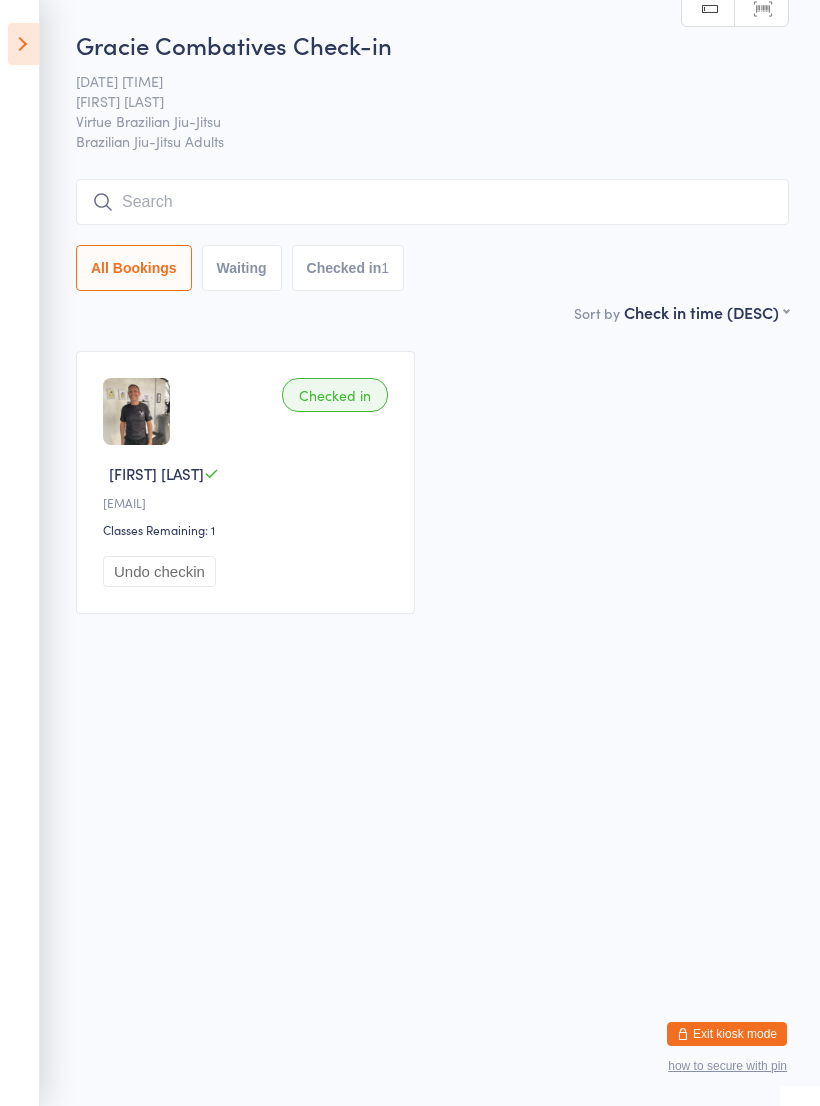 scroll, scrollTop: 0, scrollLeft: 0, axis: both 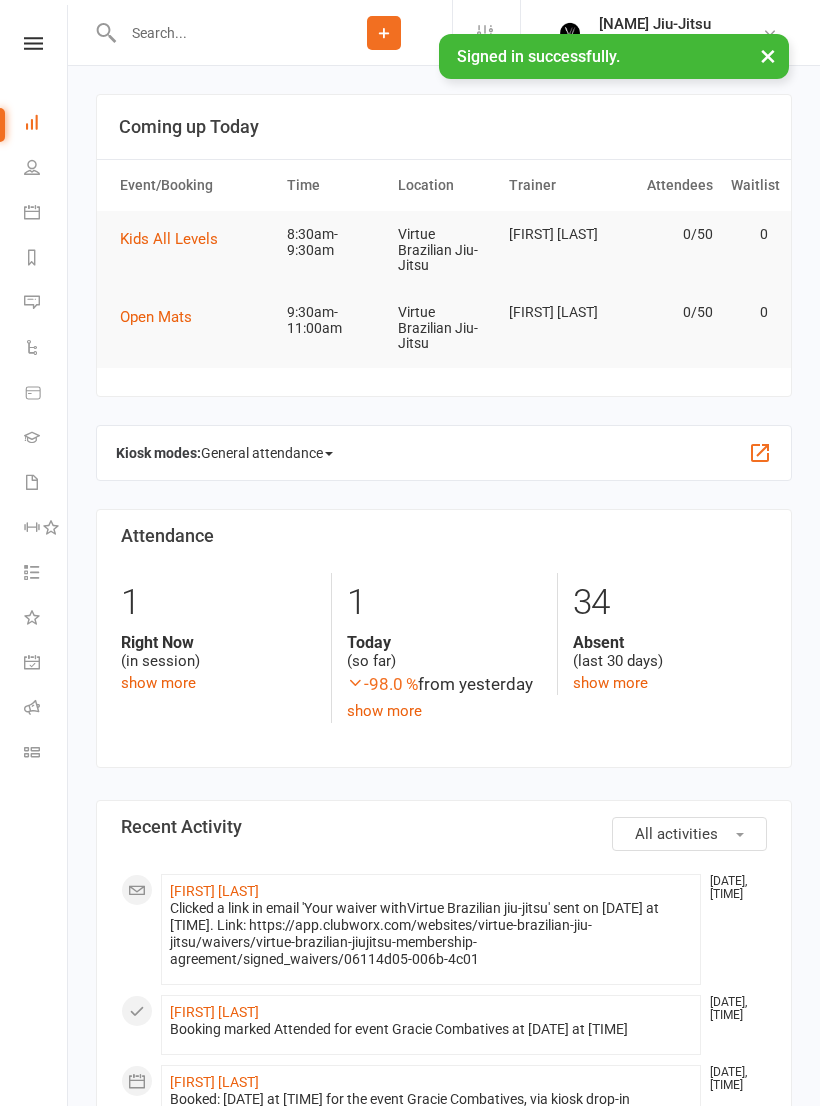 click at bounding box center [33, 43] 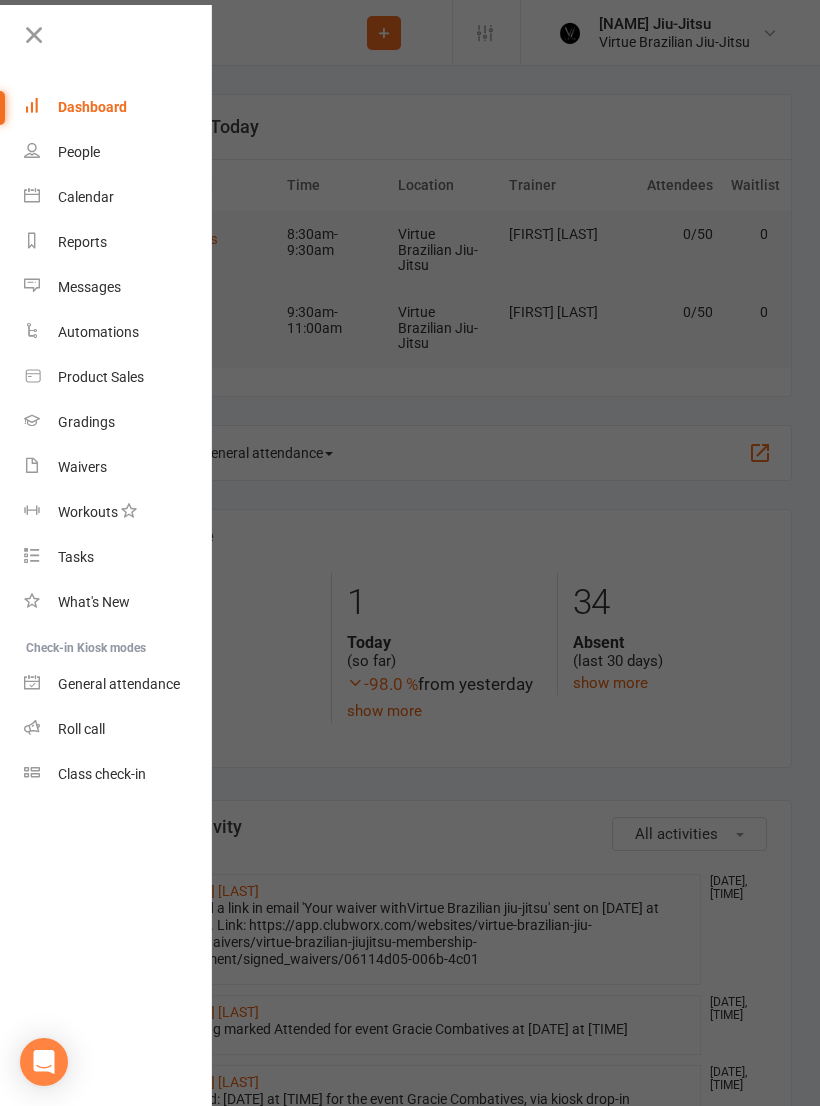 click at bounding box center (116, 42) 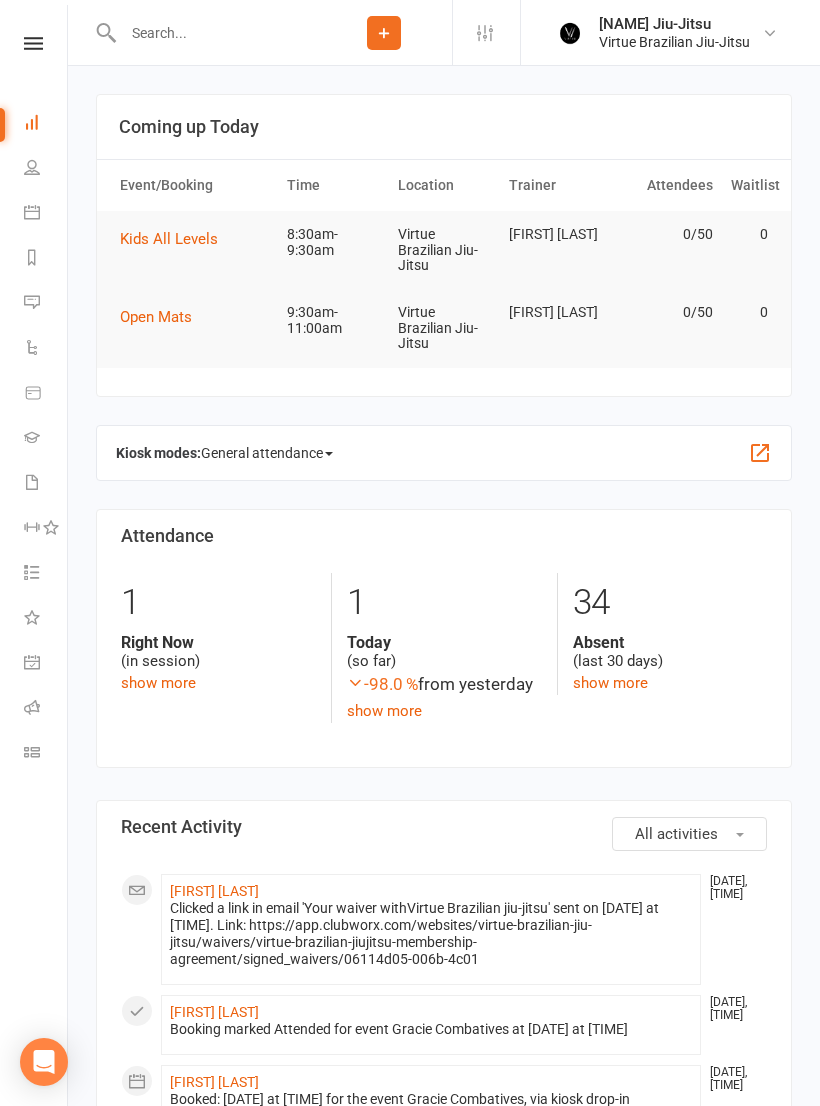 click at bounding box center [33, 43] 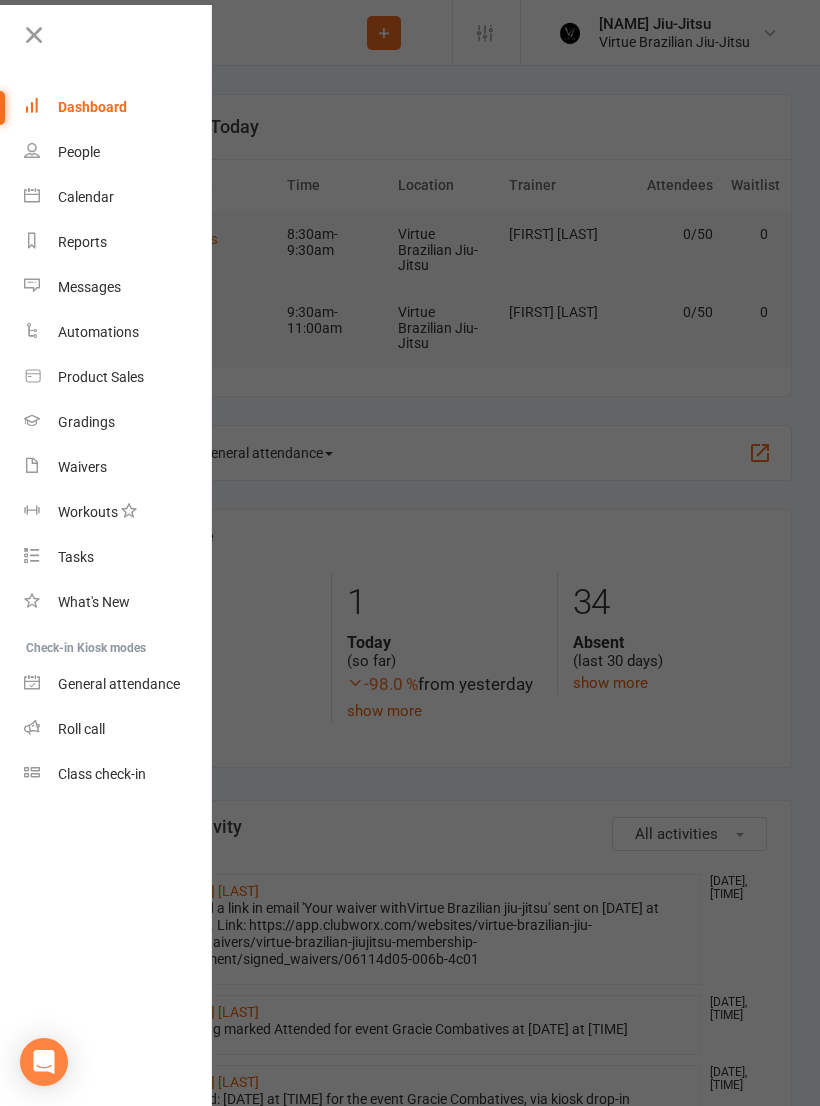click on "Class check-in" at bounding box center (118, 774) 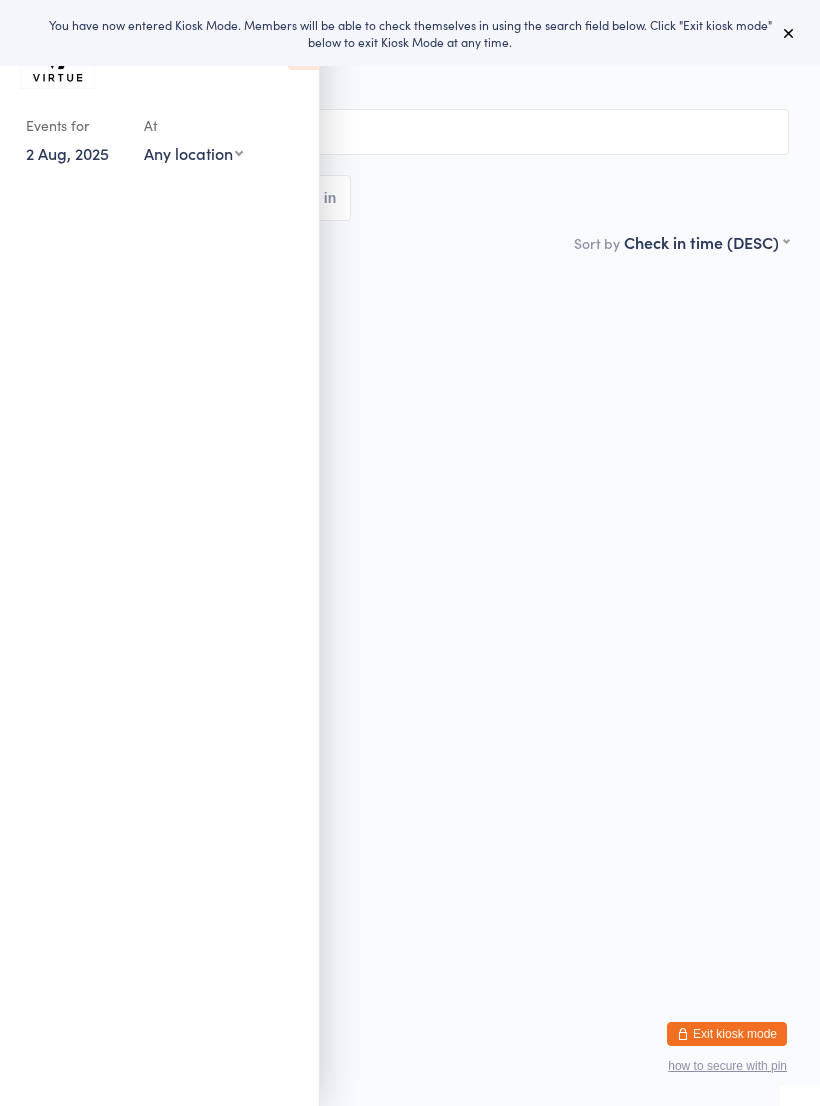 scroll, scrollTop: 0, scrollLeft: 0, axis: both 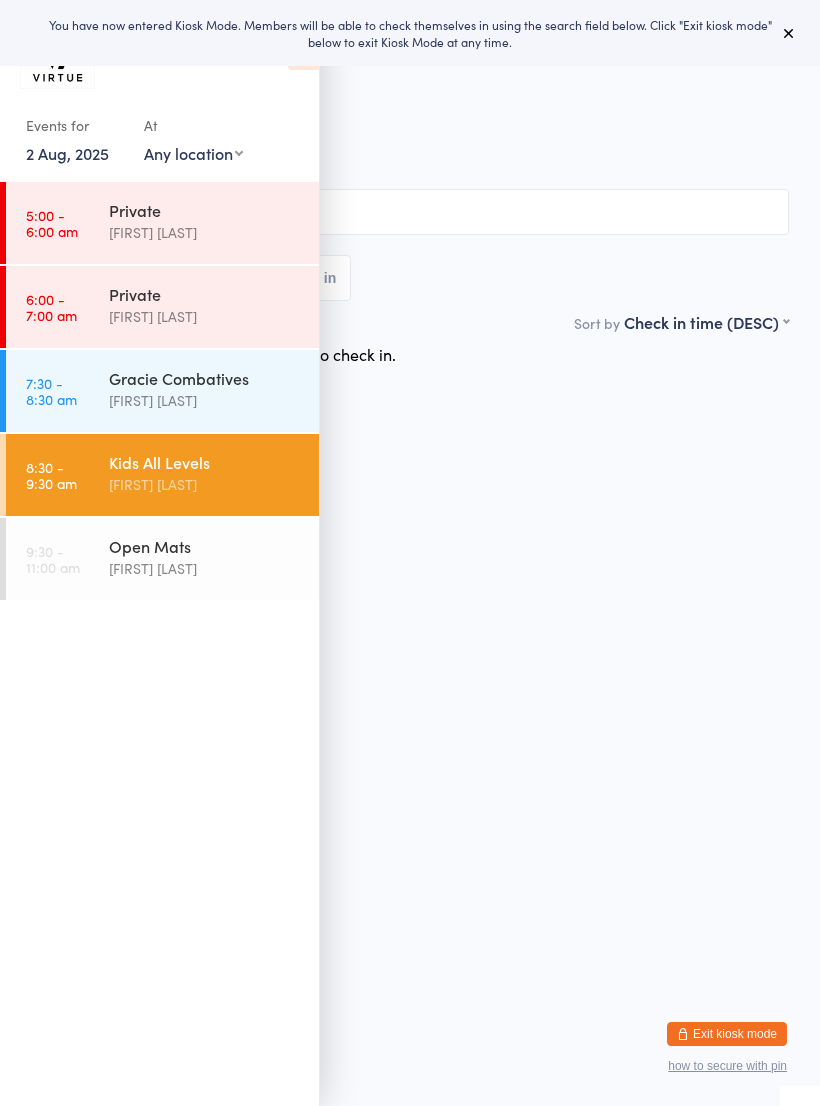 click at bounding box center [789, 33] 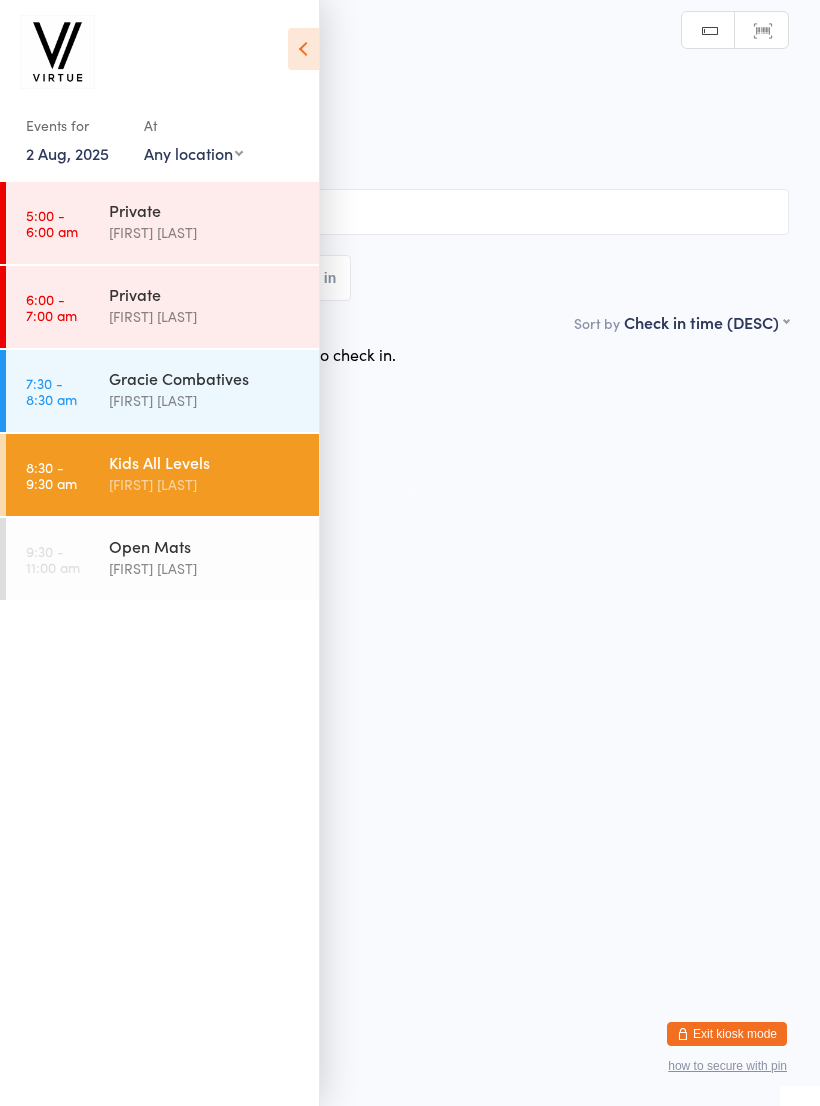 click at bounding box center (303, 49) 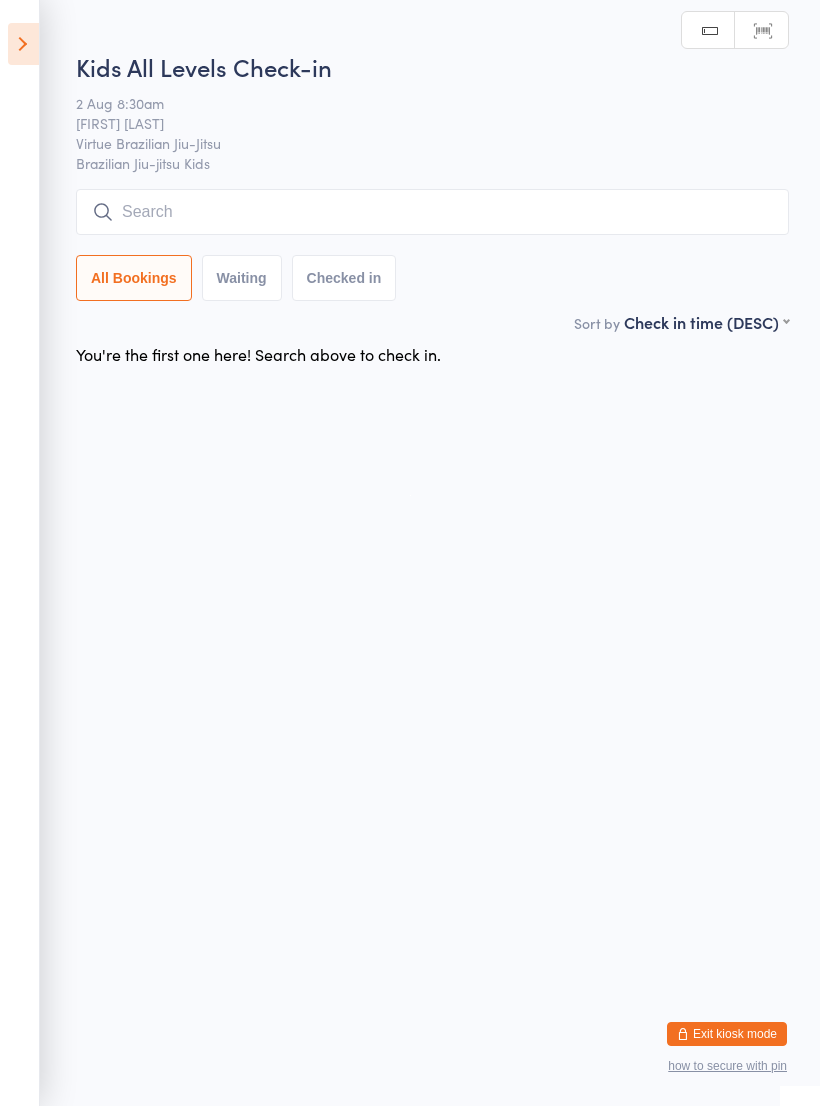 click at bounding box center (432, 212) 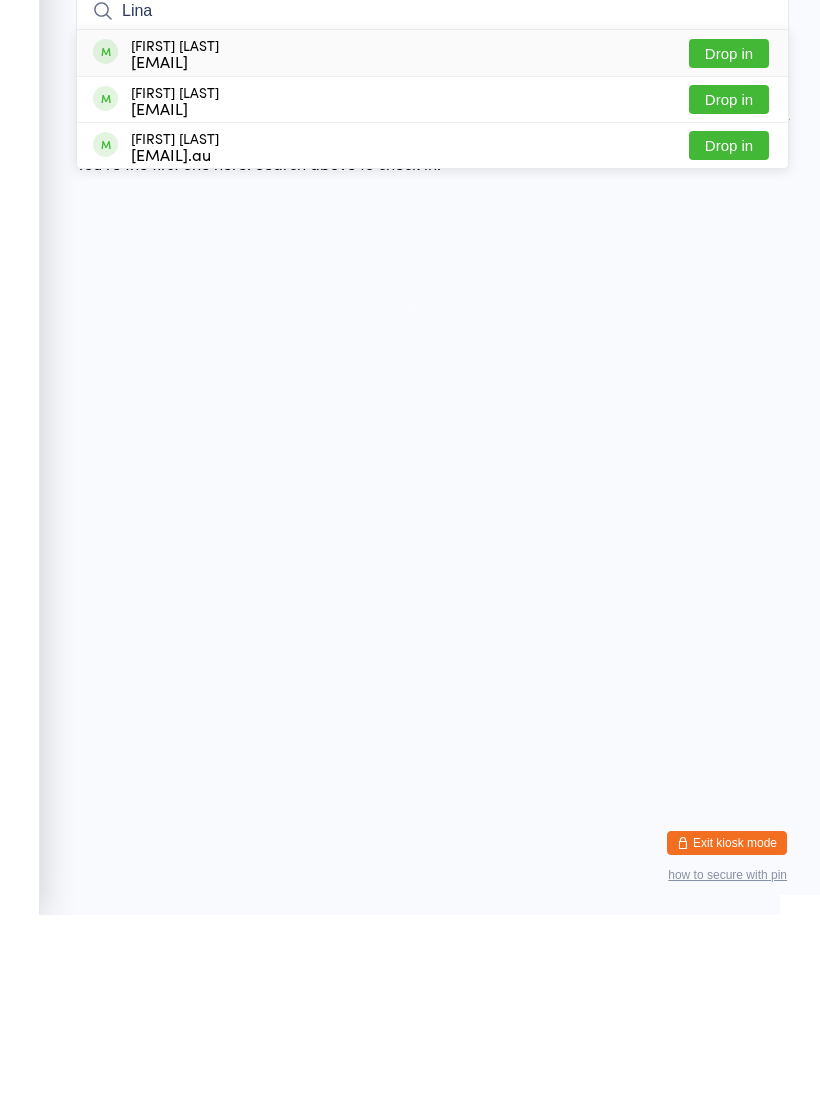 type on "Lina" 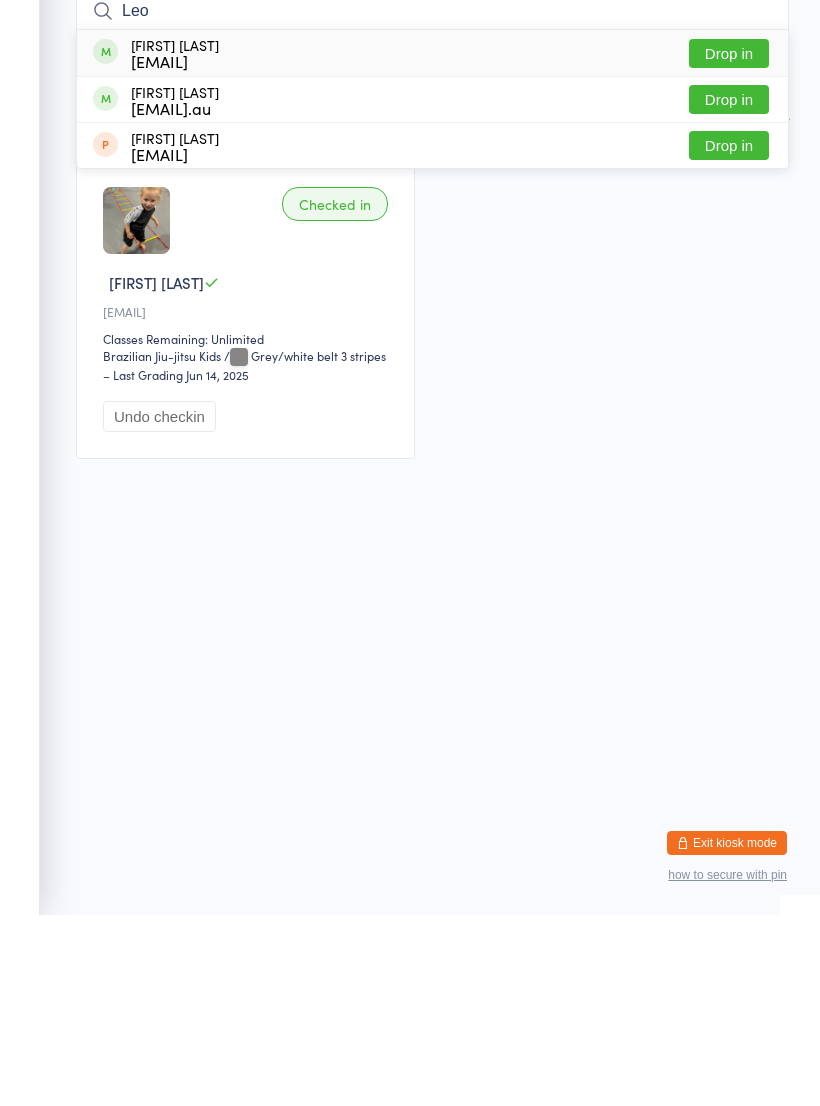 type on "Leo" 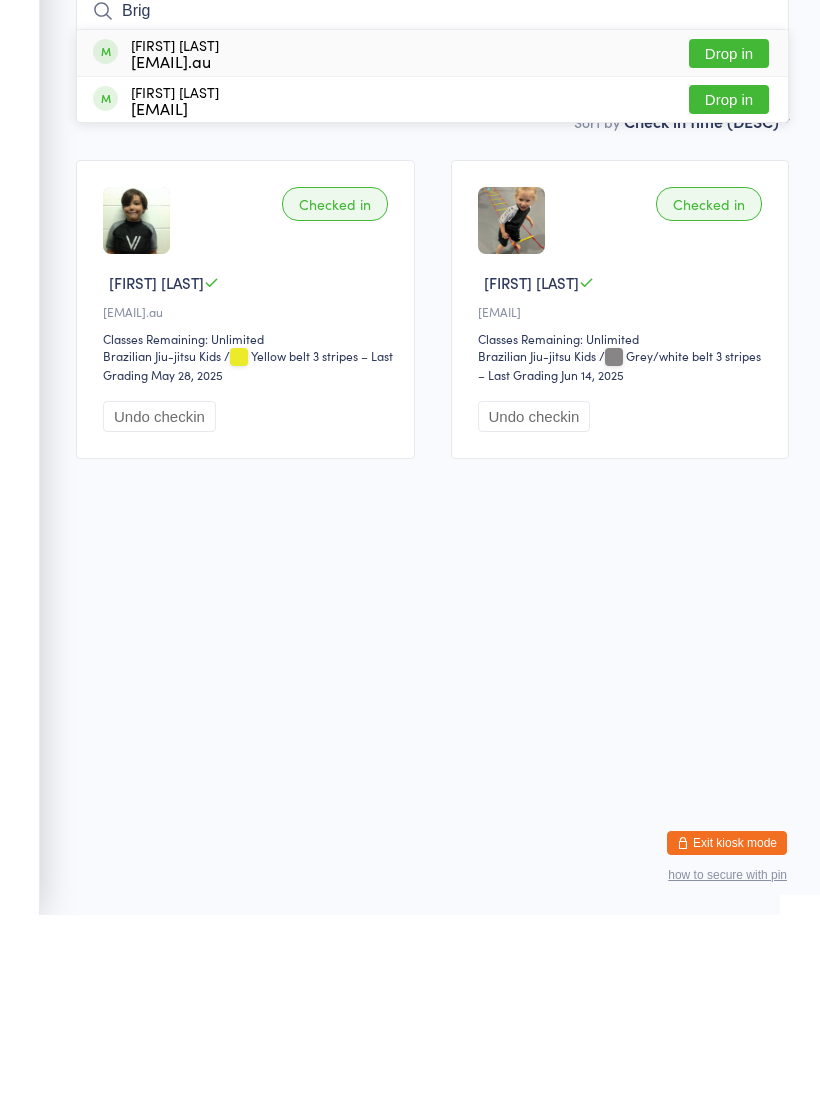 type on "Brig" 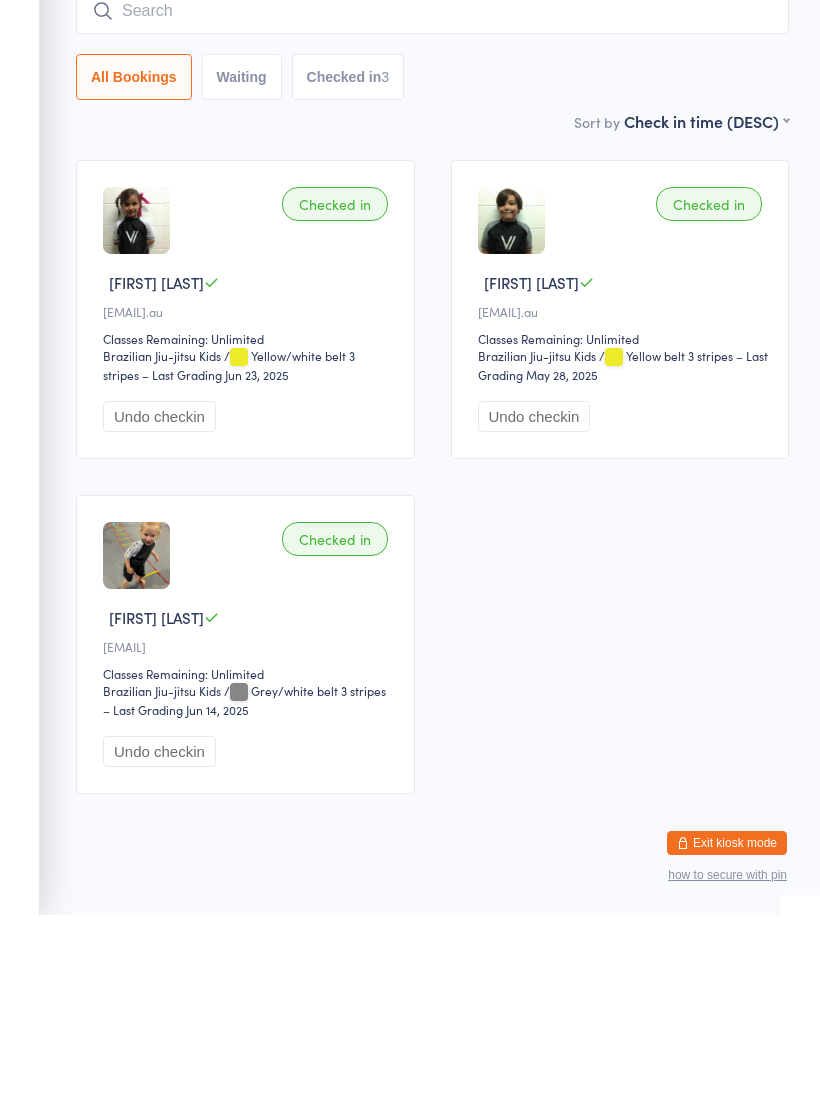 click at bounding box center [432, 202] 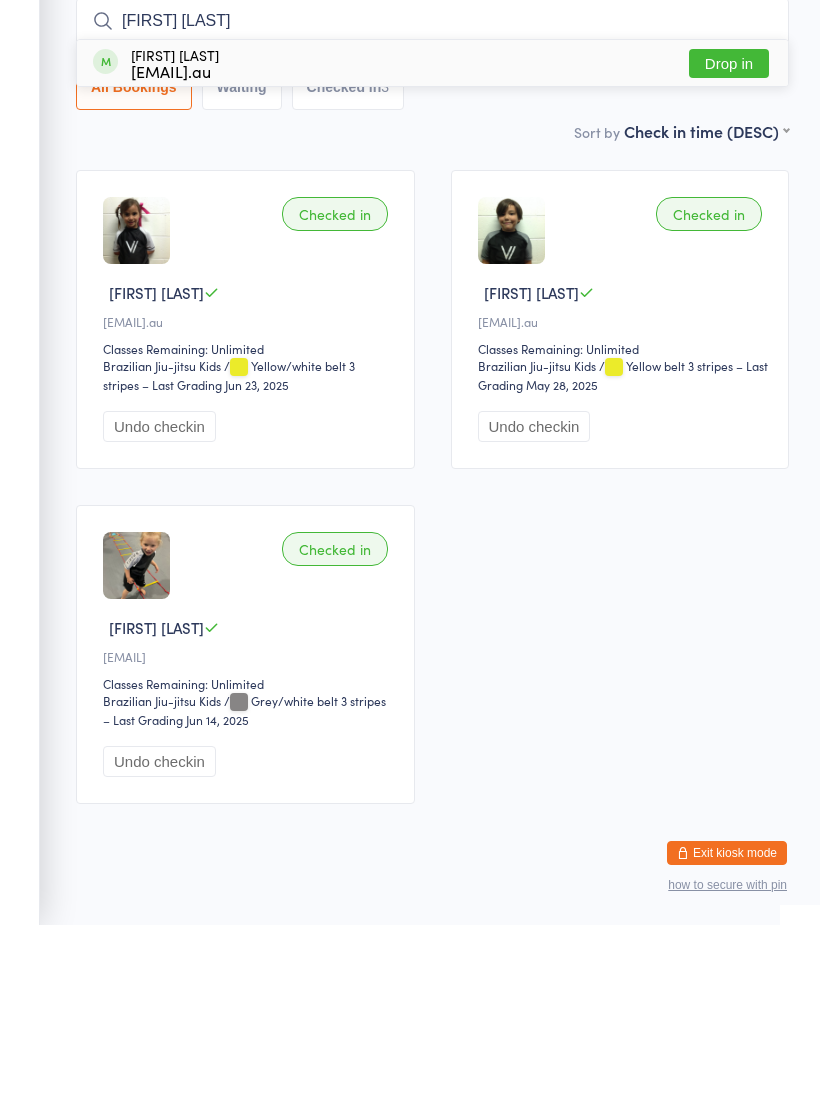 type on "[FIRST] [LAST]" 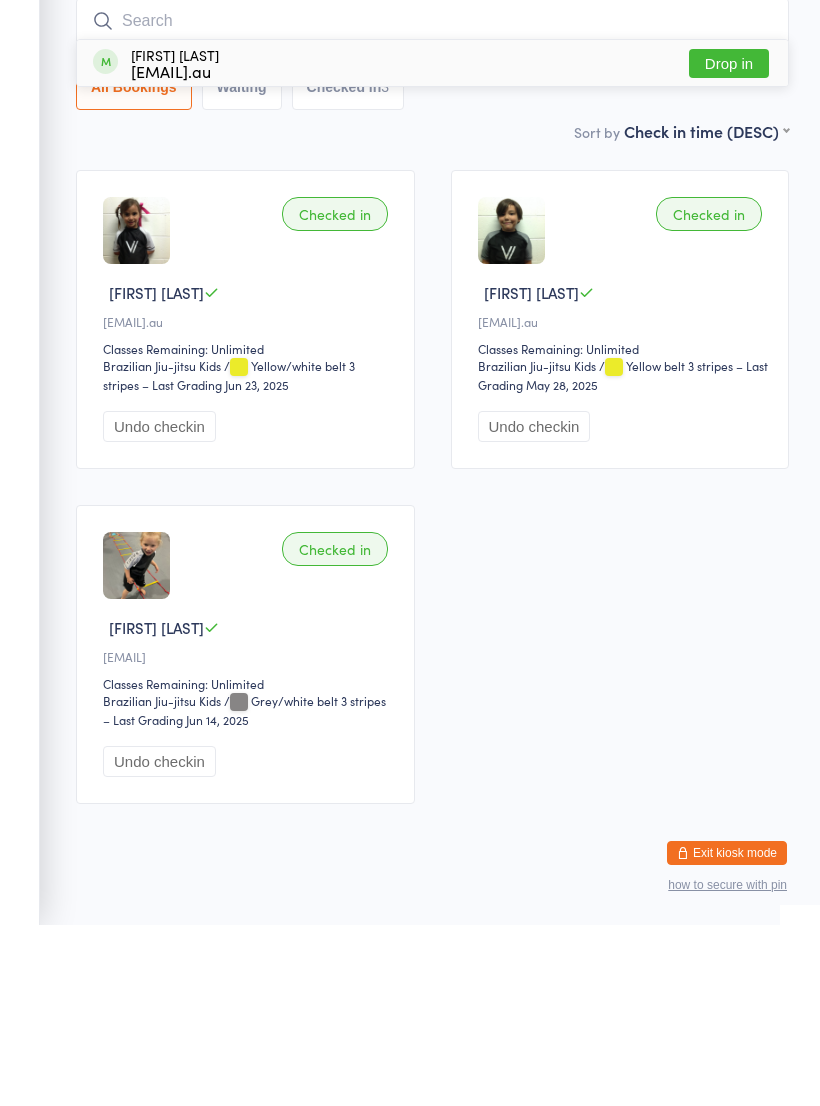 scroll, scrollTop: 43, scrollLeft: 0, axis: vertical 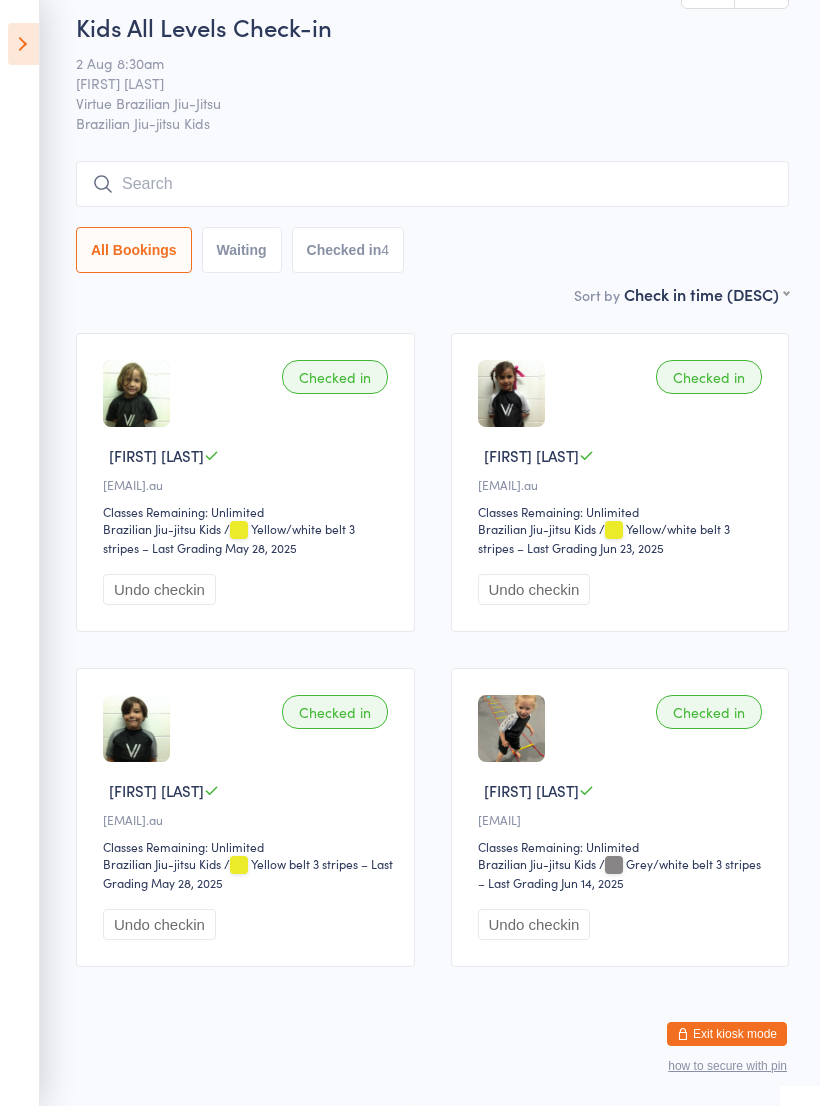 click at bounding box center [432, 184] 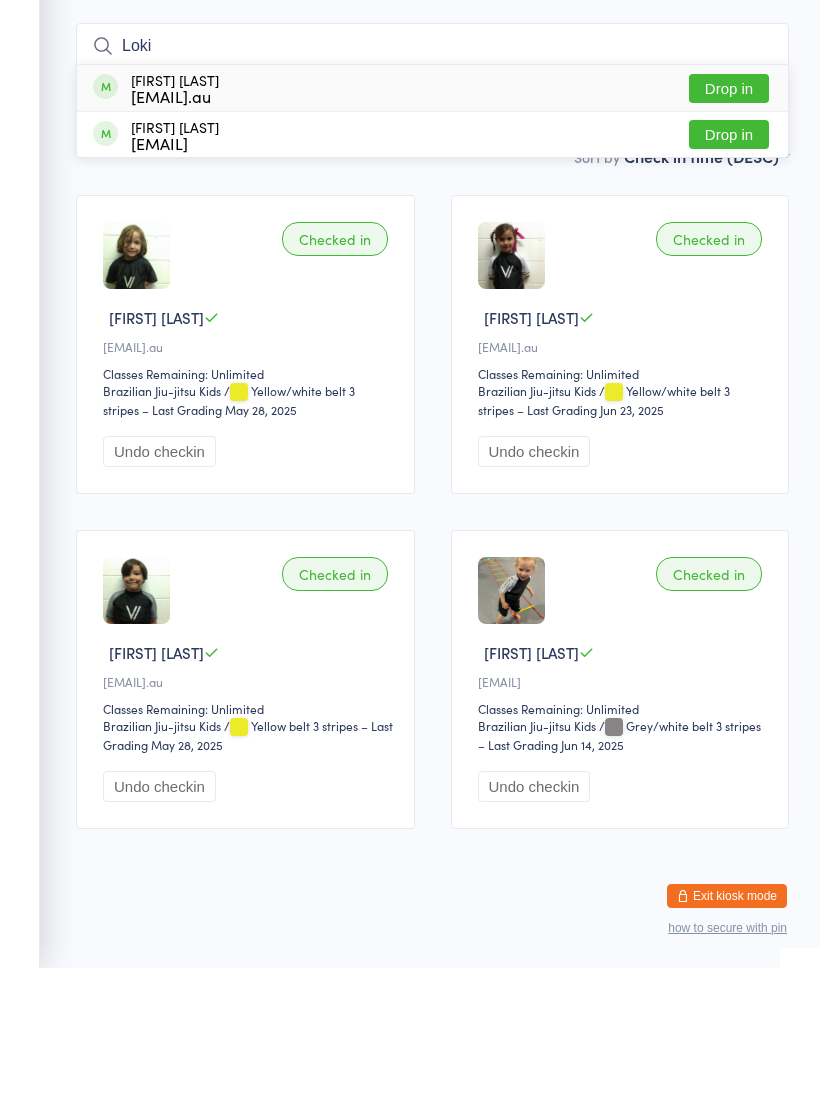type on "Loki" 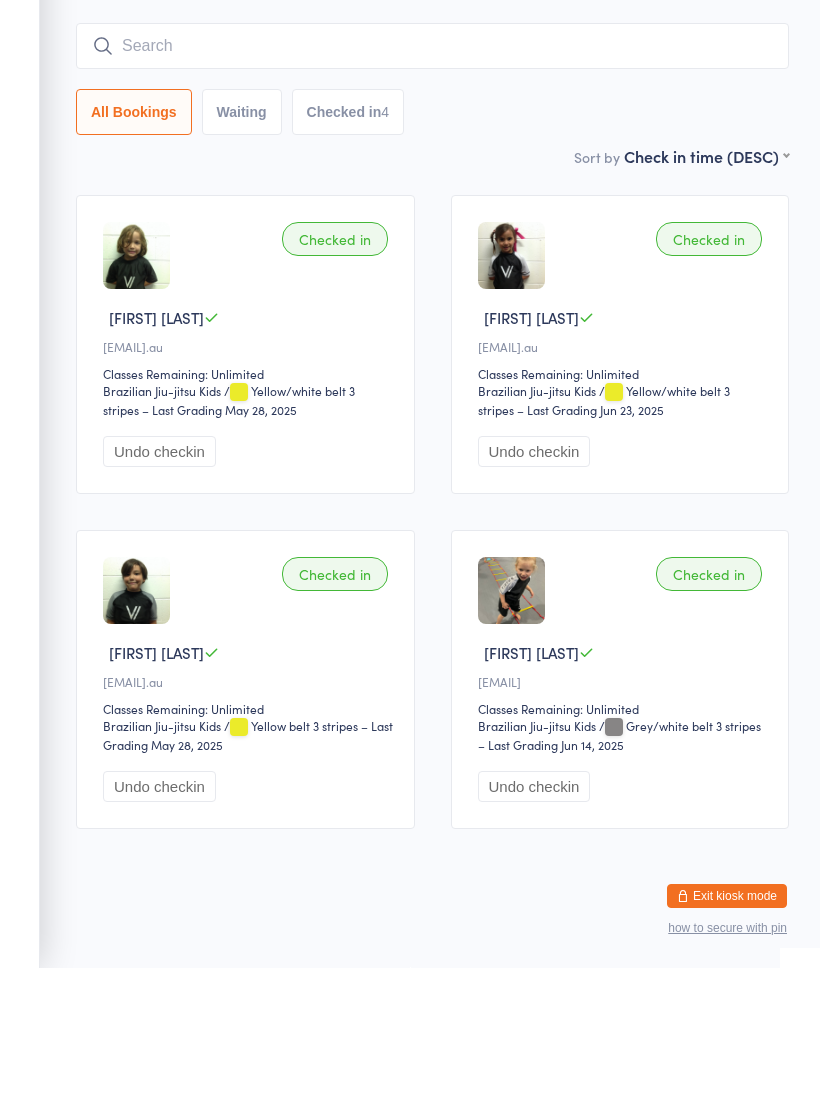 click at bounding box center (432, 184) 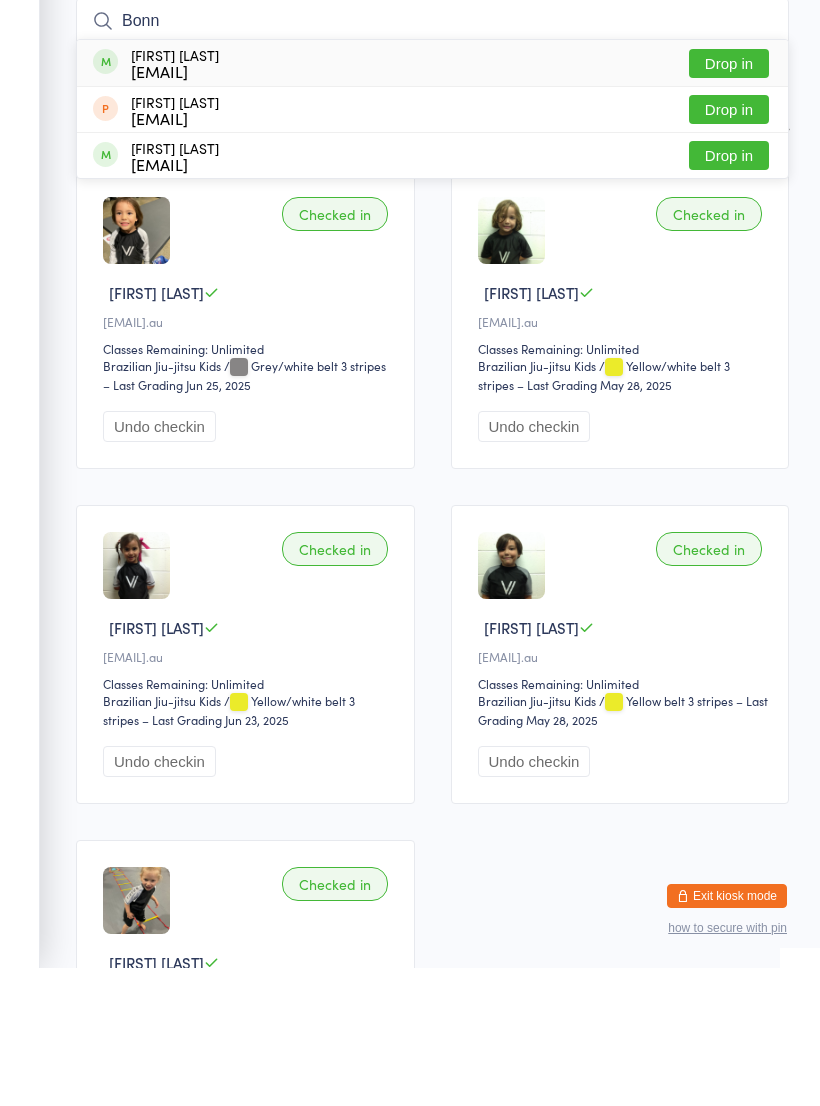 type on "Bonn" 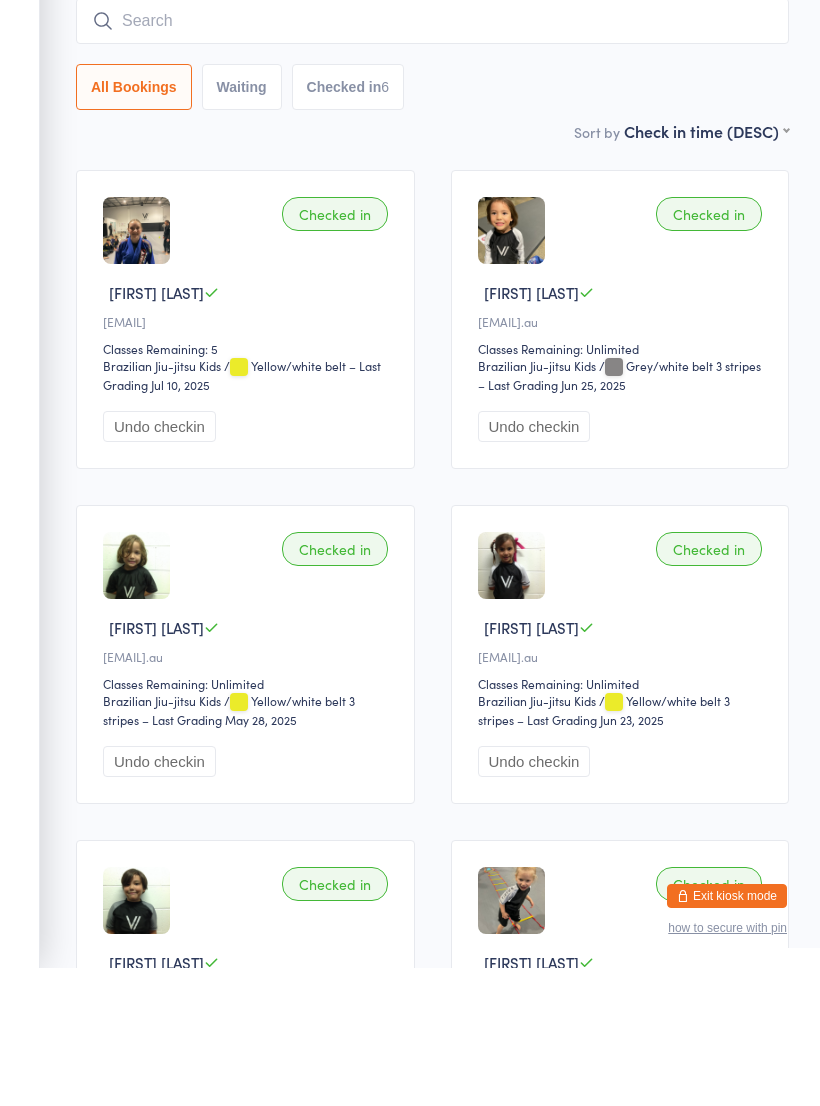 click at bounding box center [432, 159] 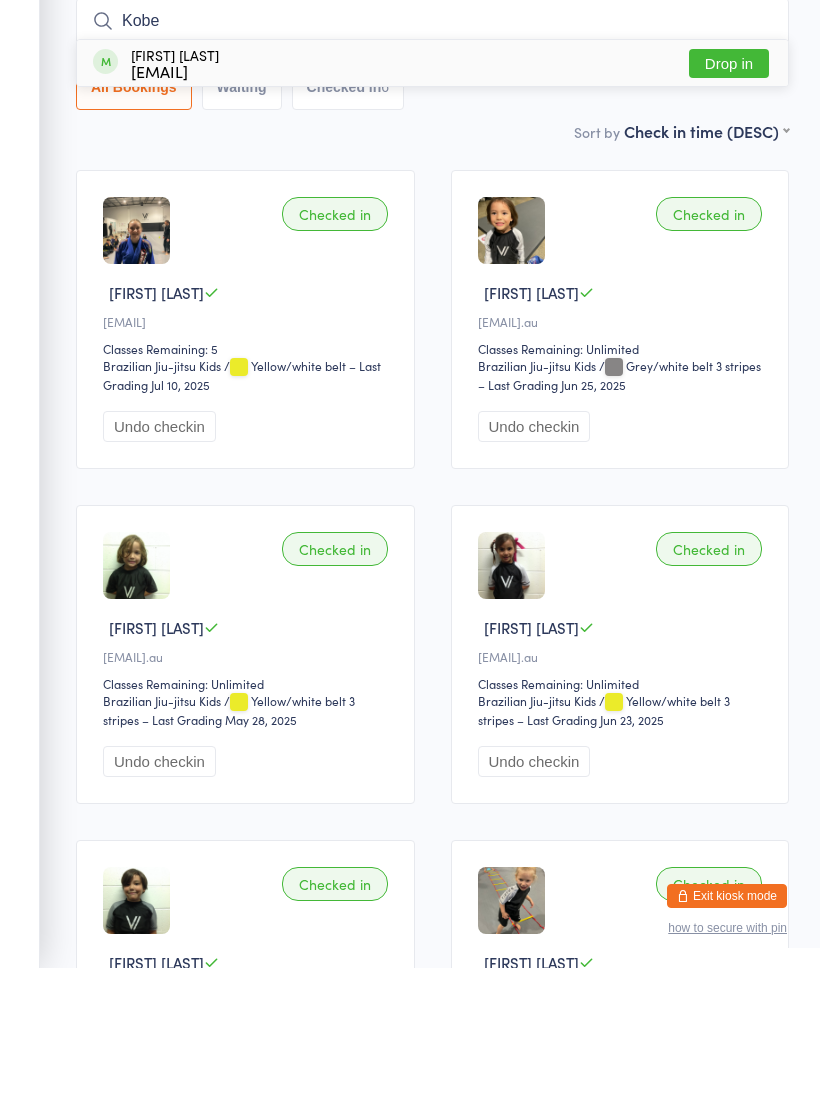type on "Kobe" 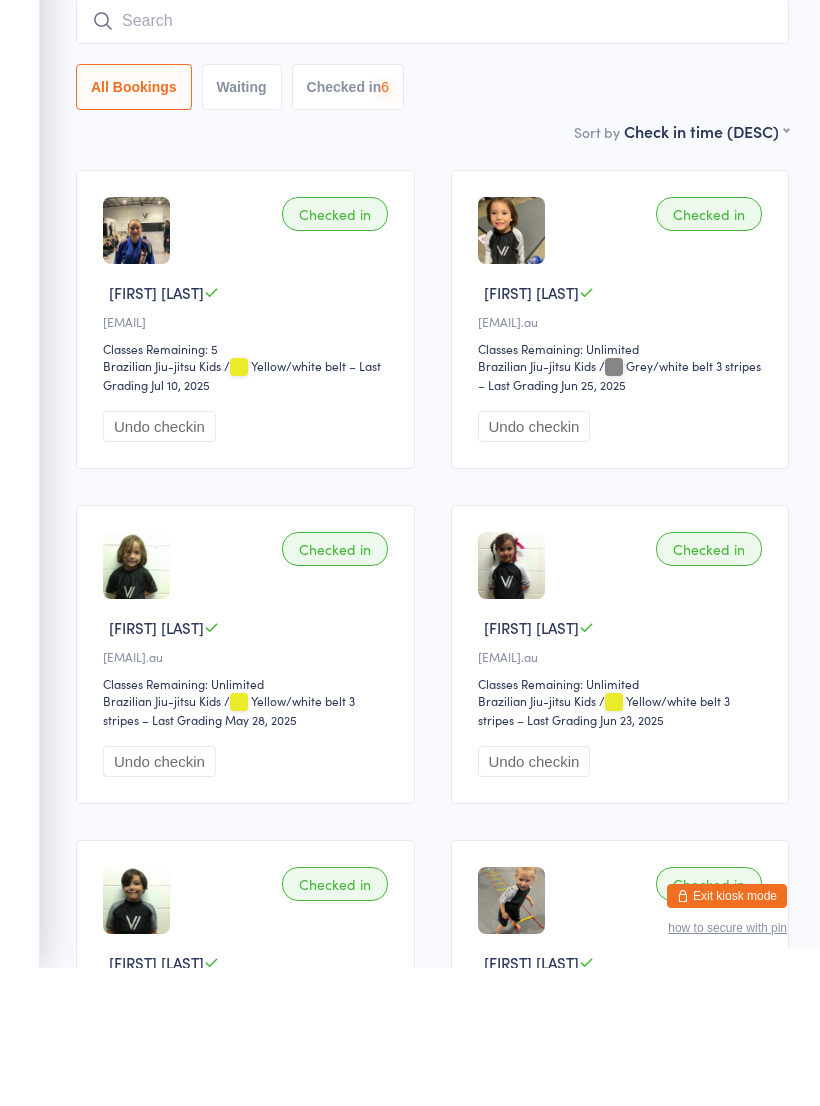 click at bounding box center (432, 159) 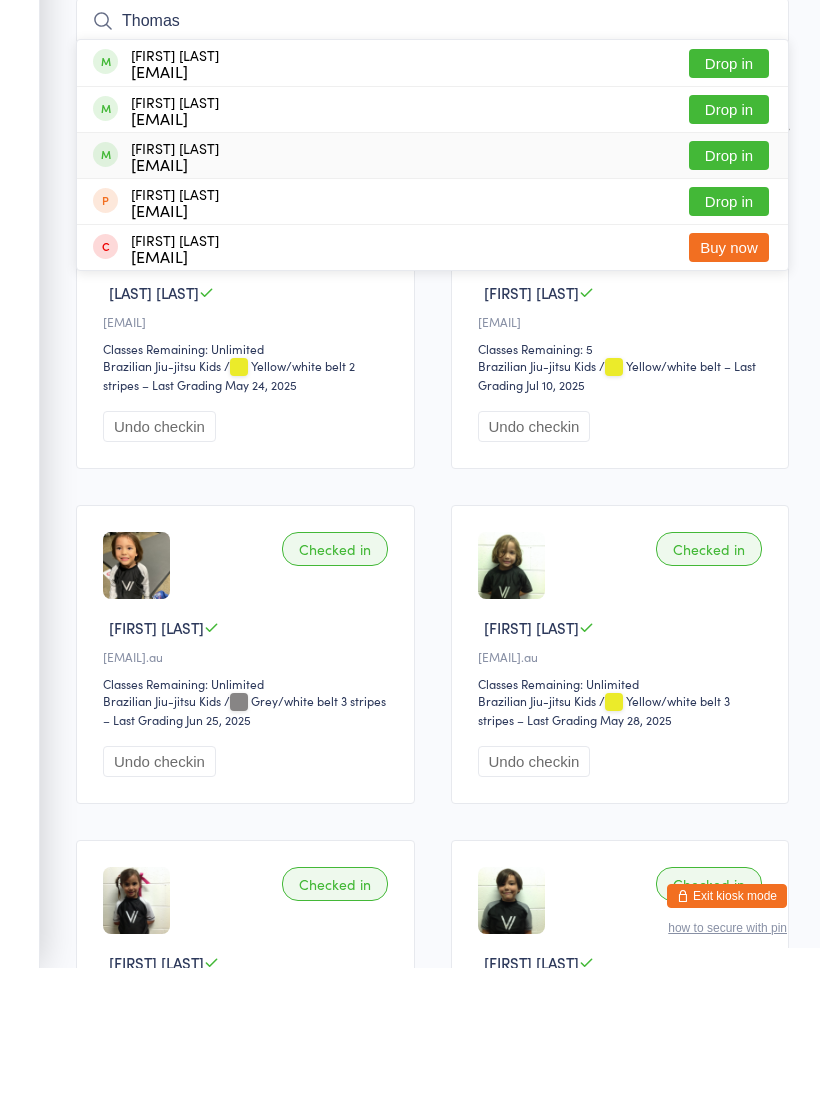 type on "Thomas" 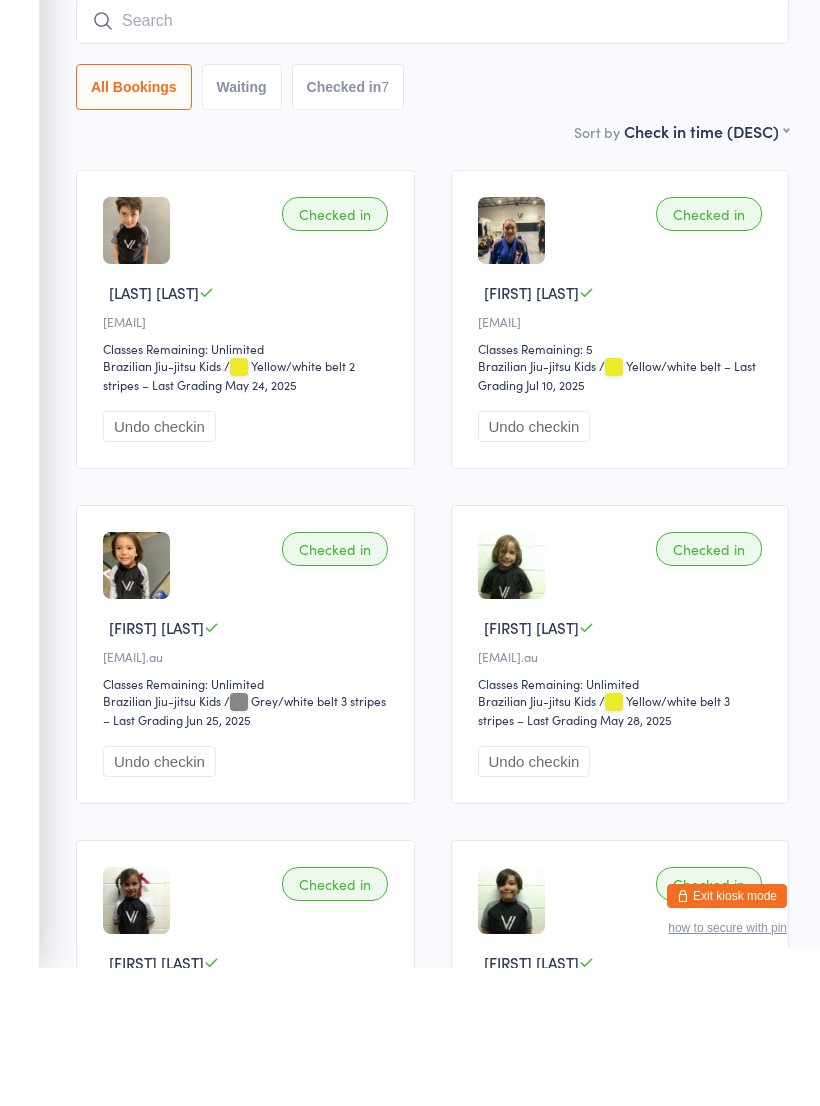 scroll, scrollTop: 181, scrollLeft: 0, axis: vertical 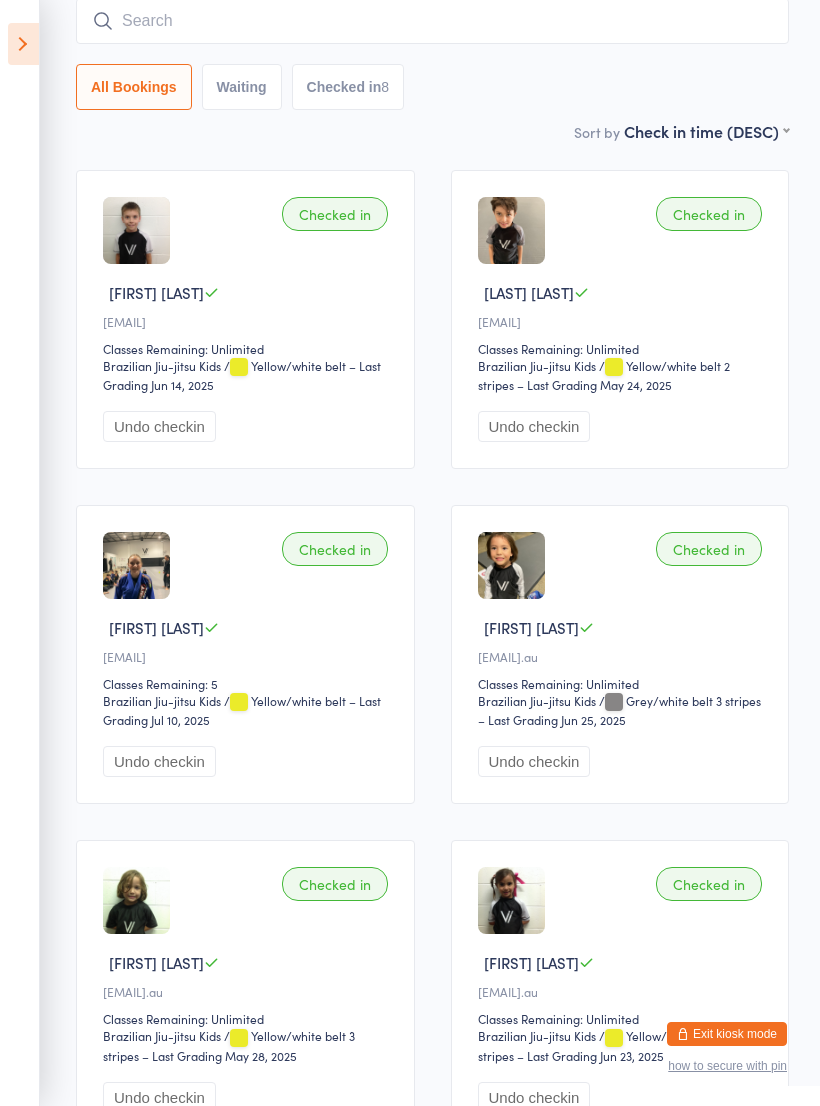 click at bounding box center [432, 21] 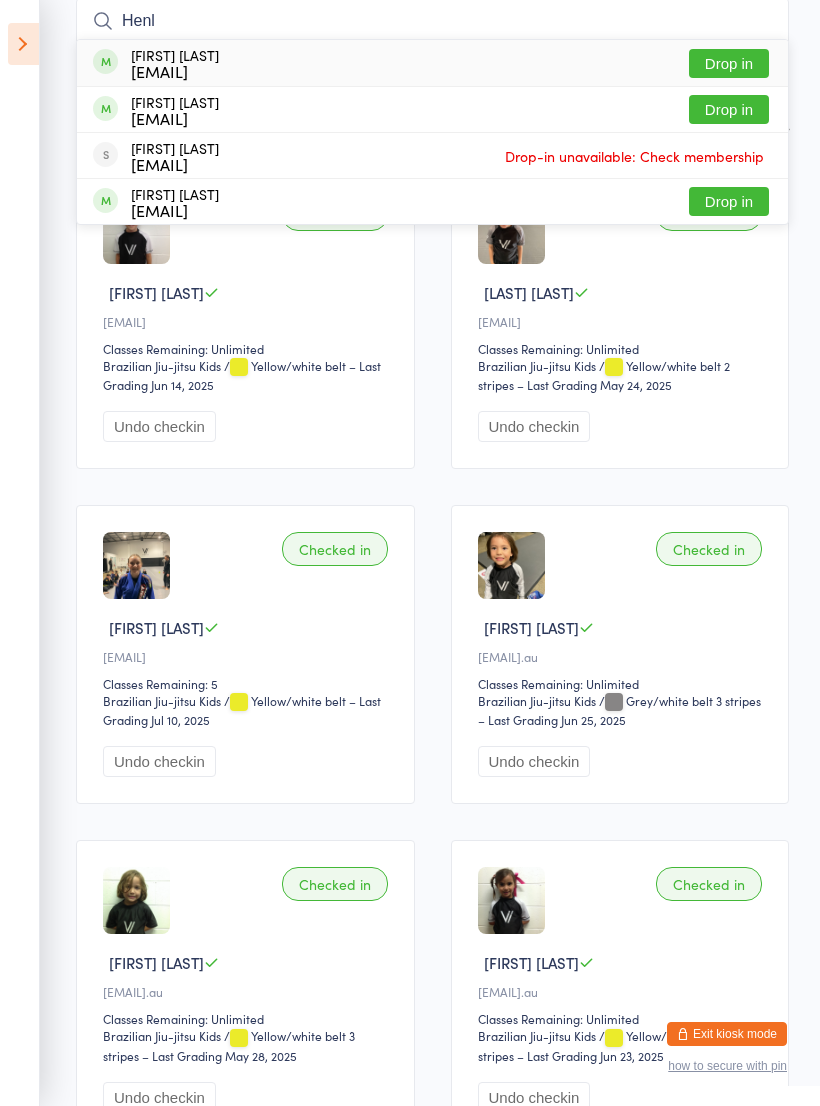 type on "Henl" 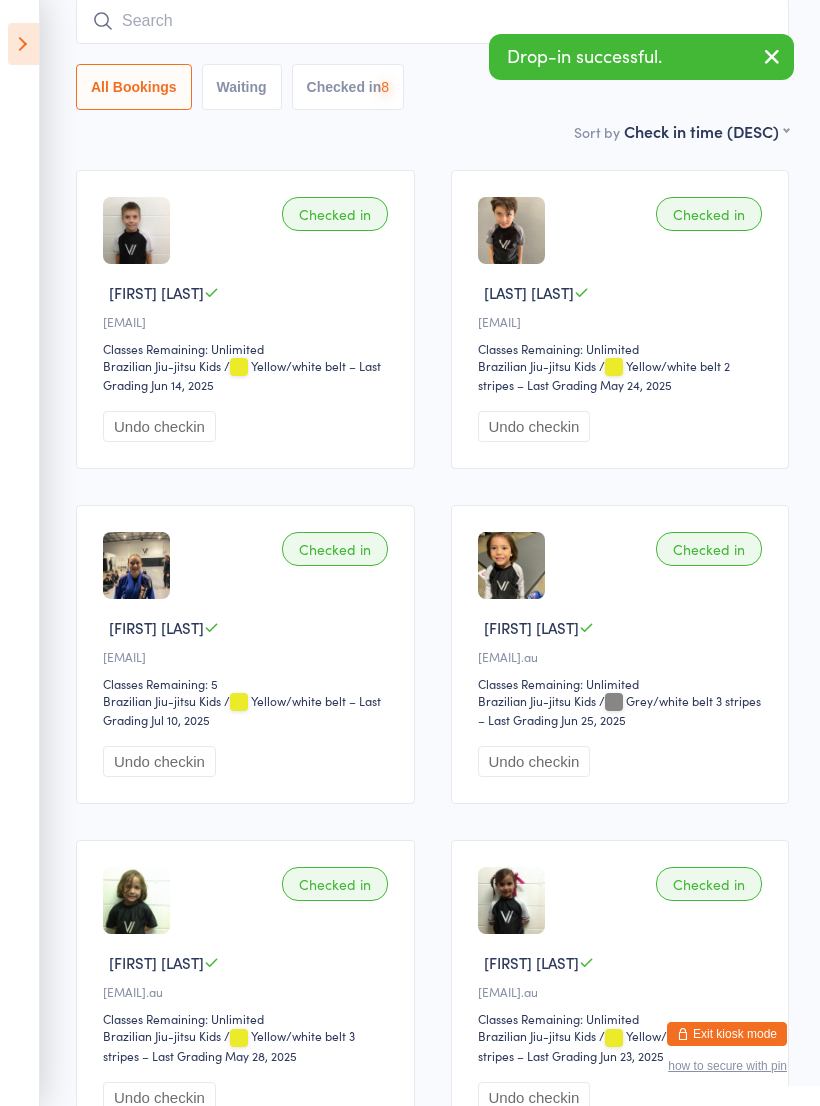 click at bounding box center [432, 21] 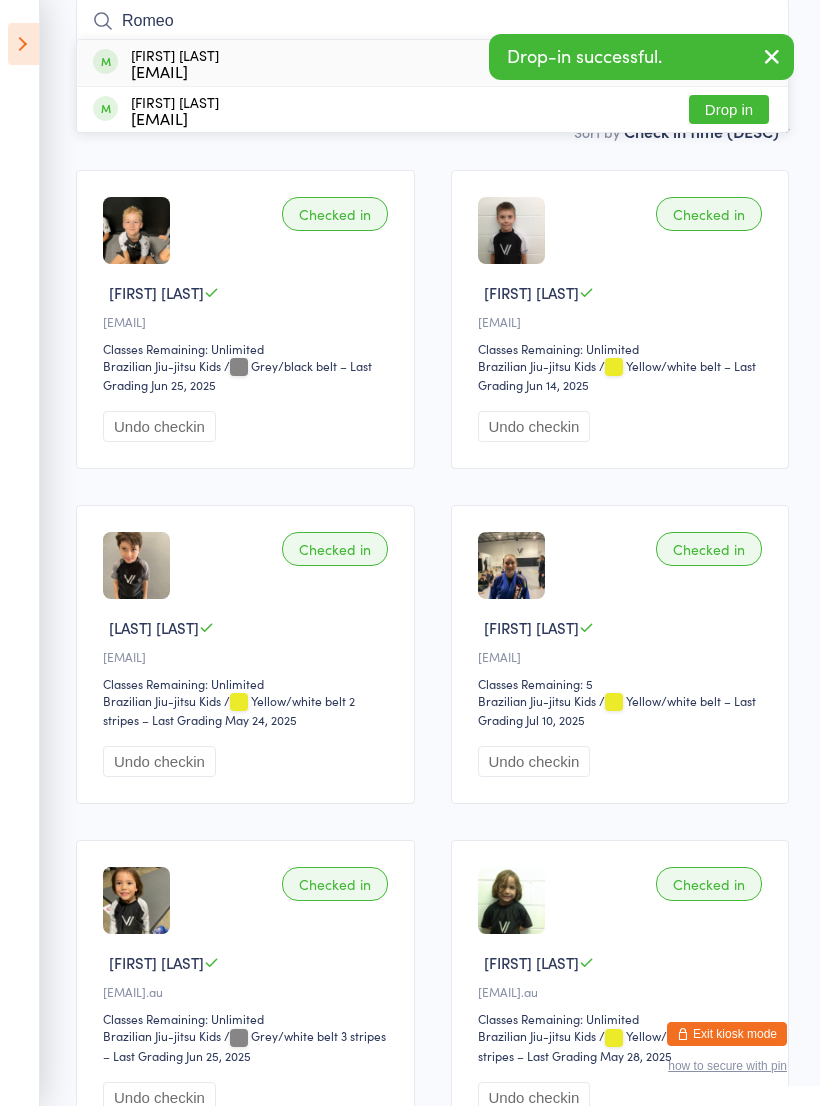 type on "Romeo" 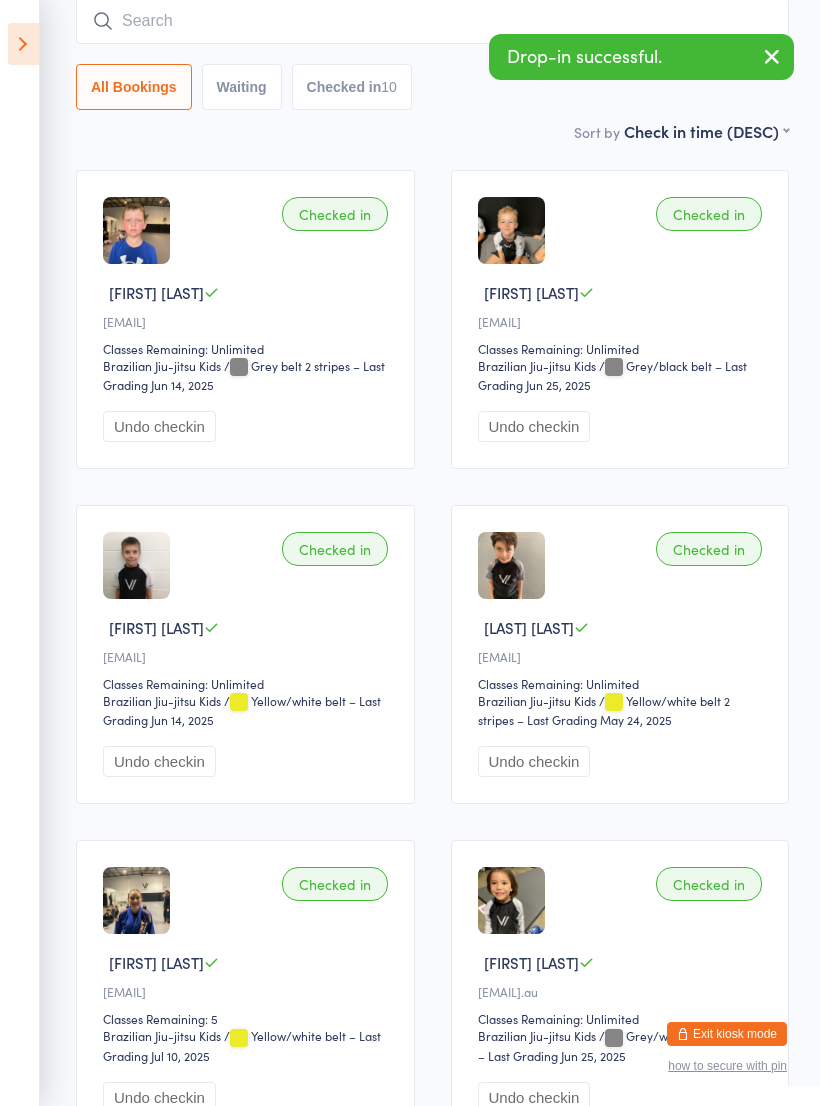 click at bounding box center (432, 21) 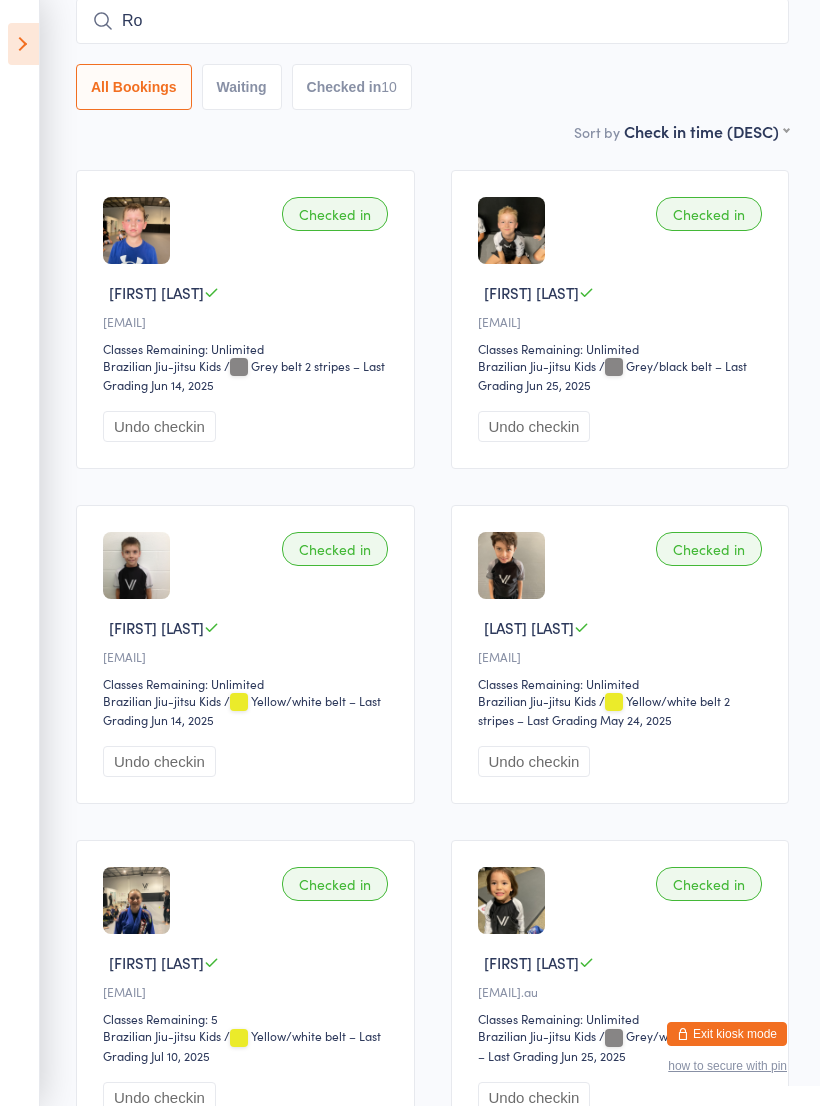 type on "R" 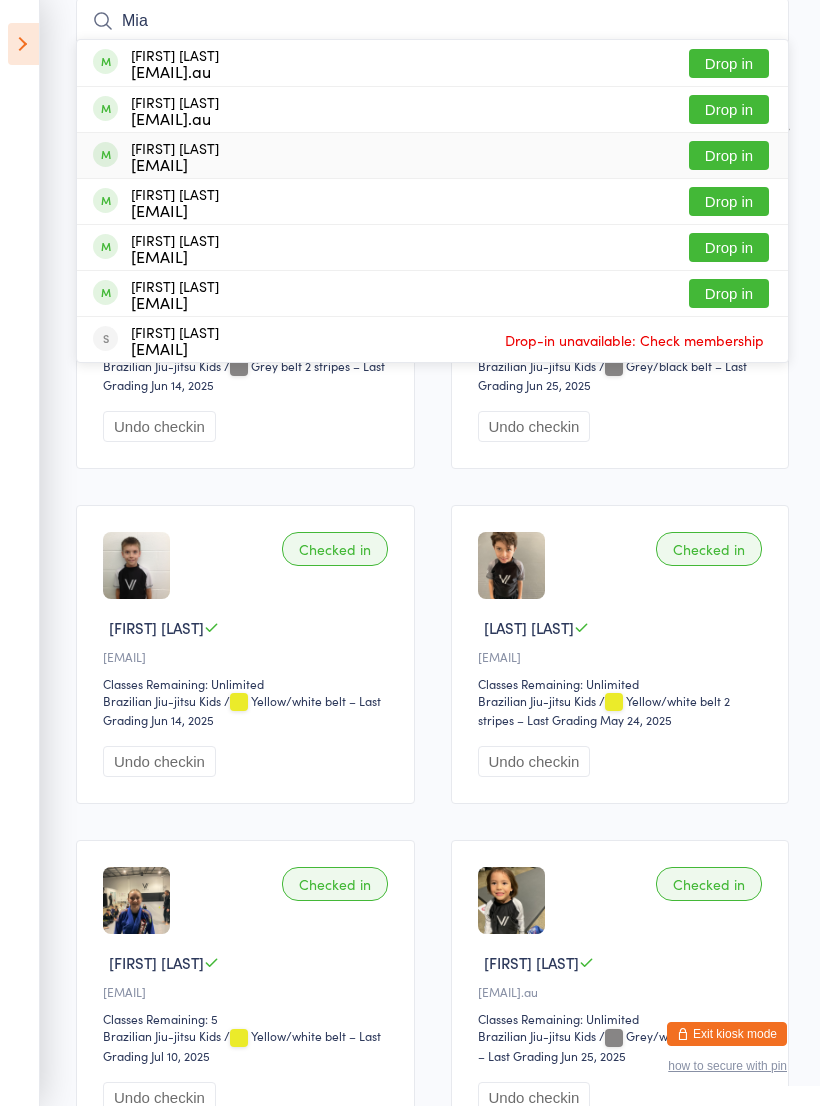 type on "Mia" 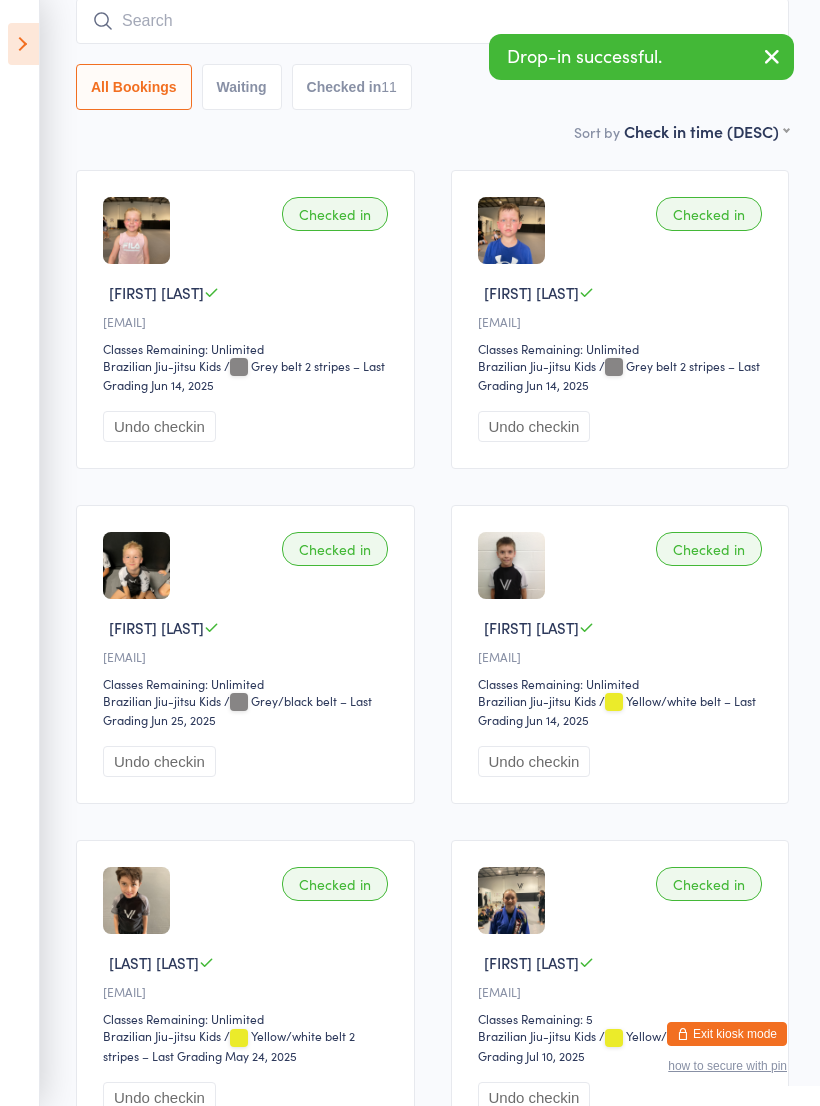 click at bounding box center (432, 21) 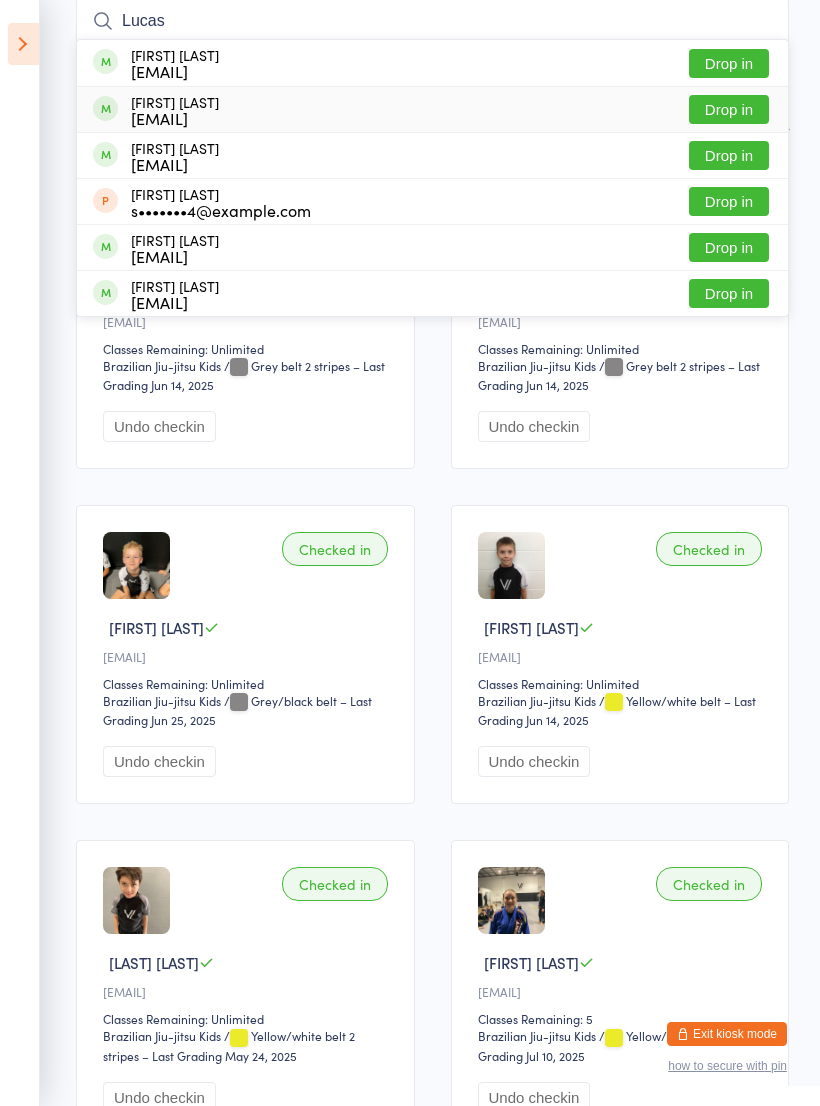 type on "Lucas" 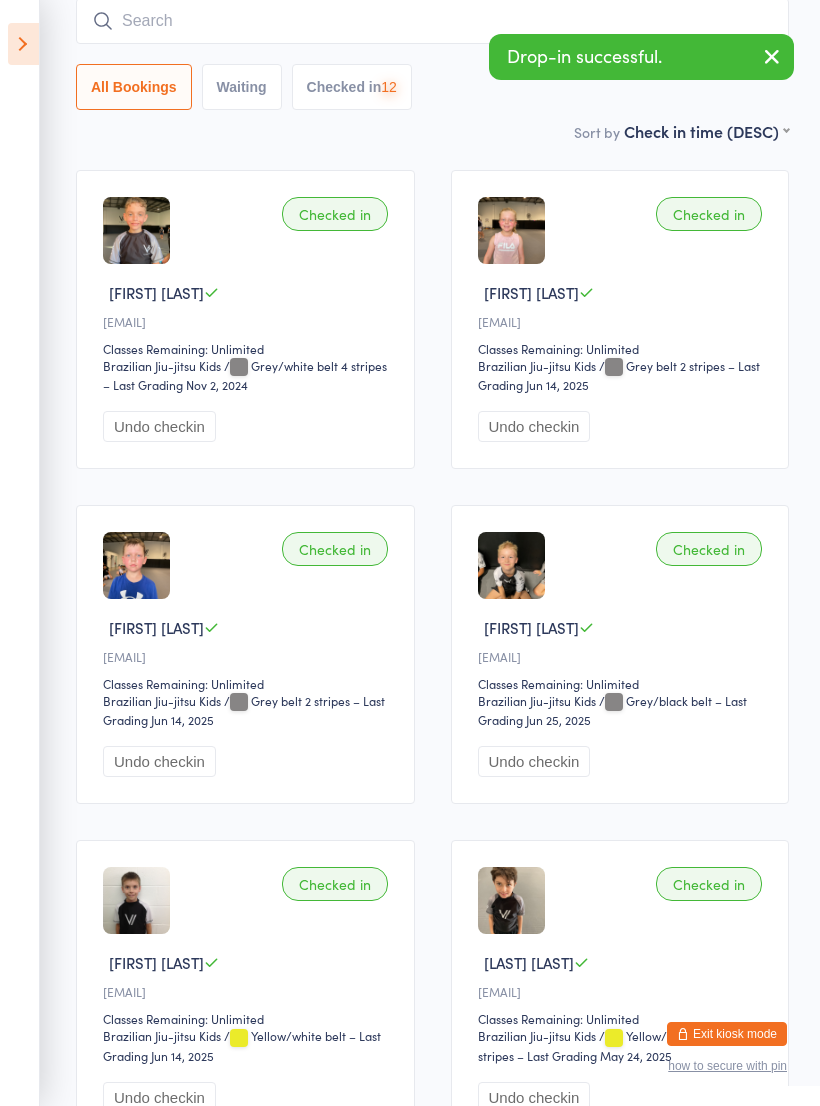 click at bounding box center (432, 21) 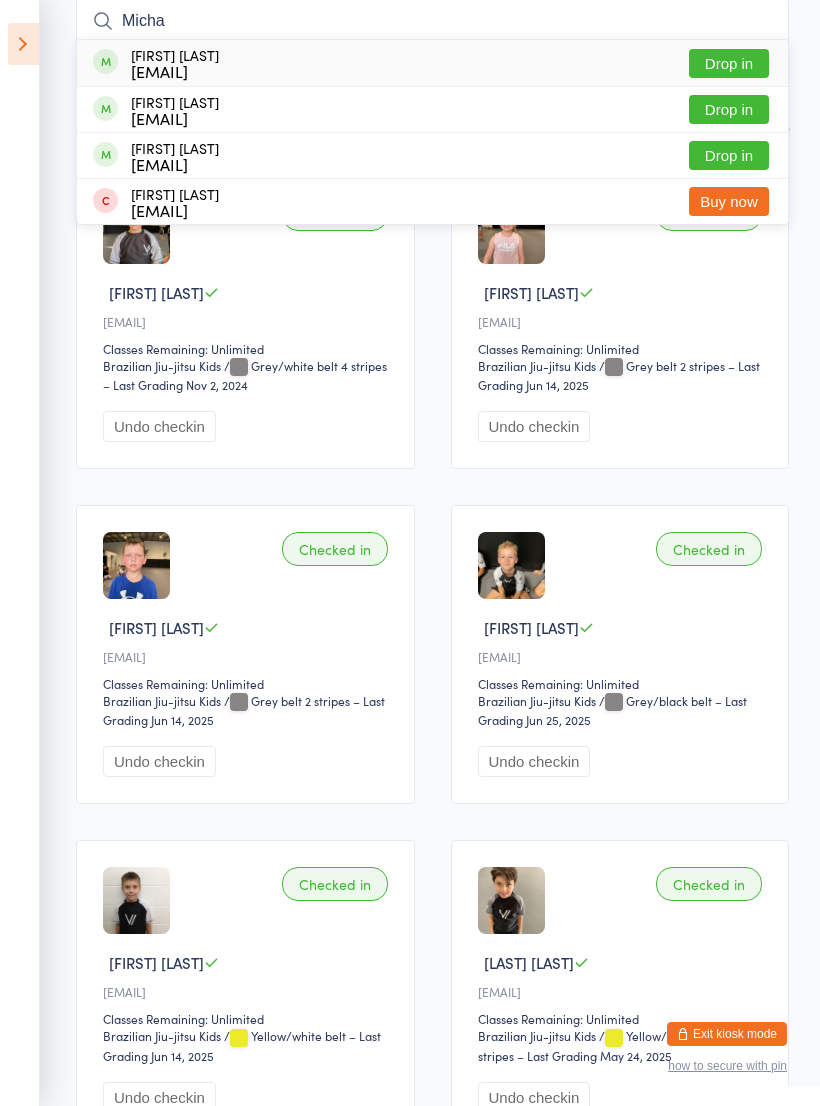 type on "Micha" 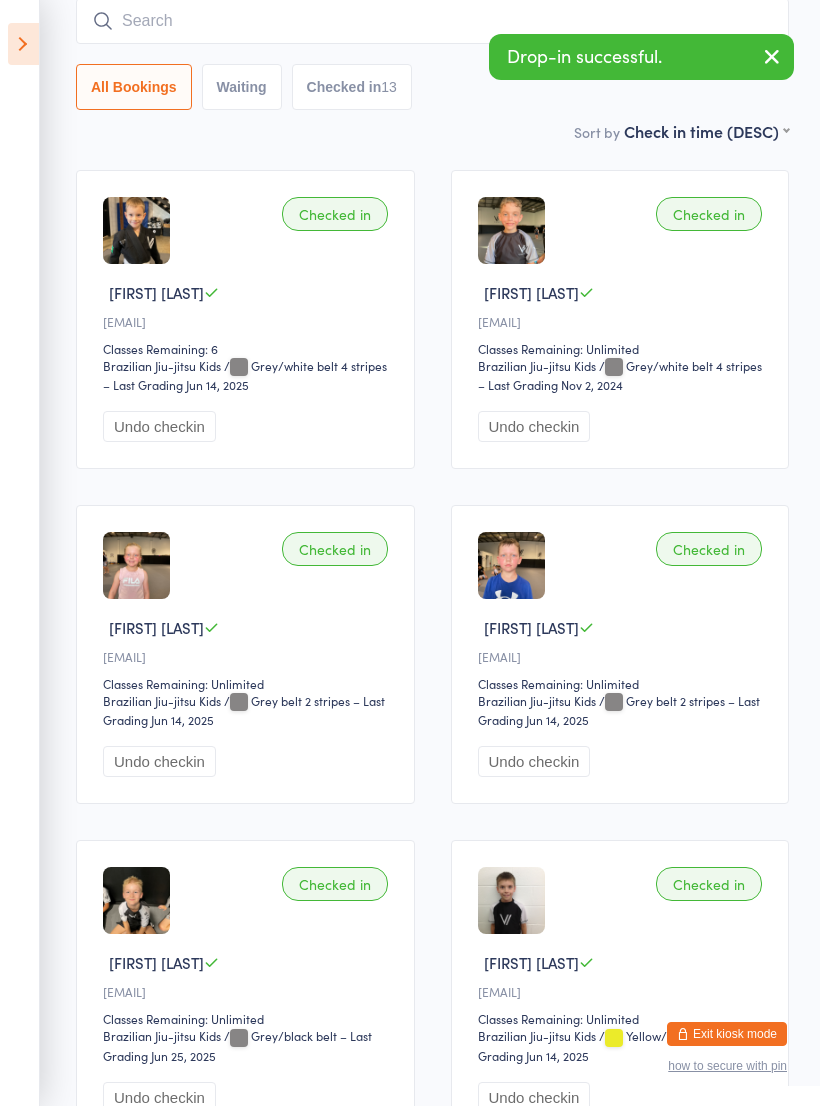 click at bounding box center (432, 21) 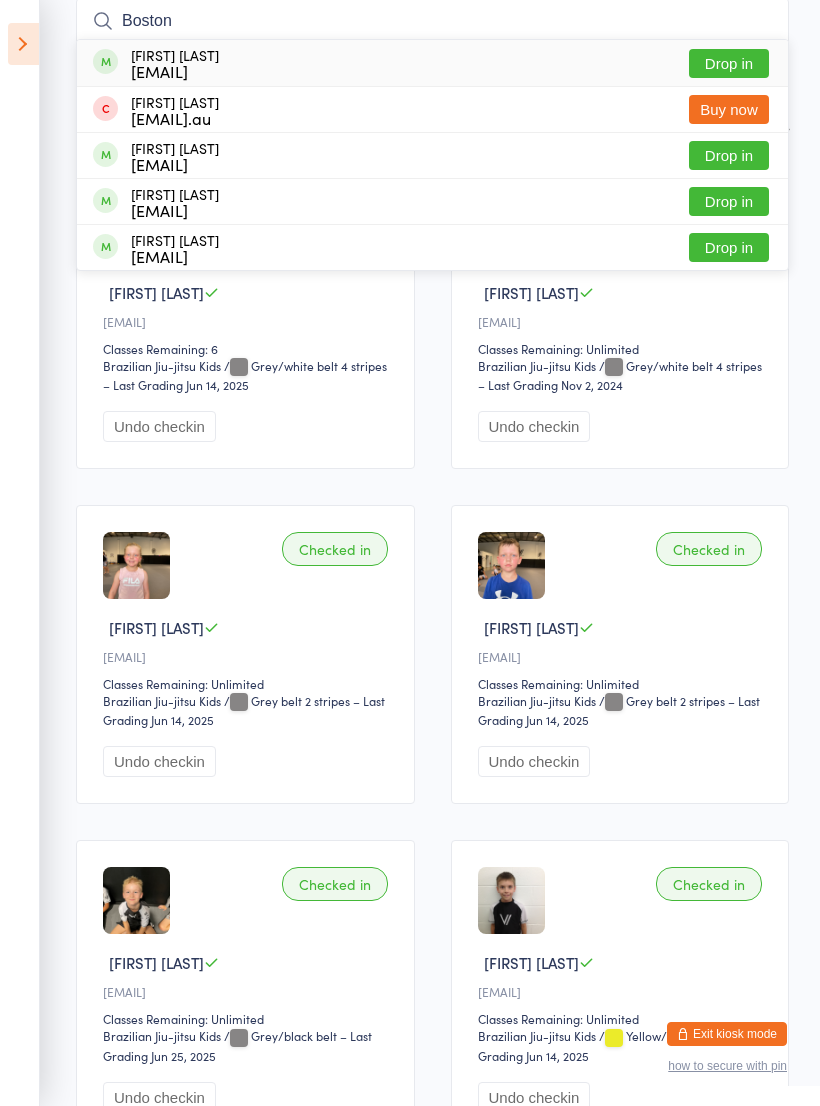 type on "Boston" 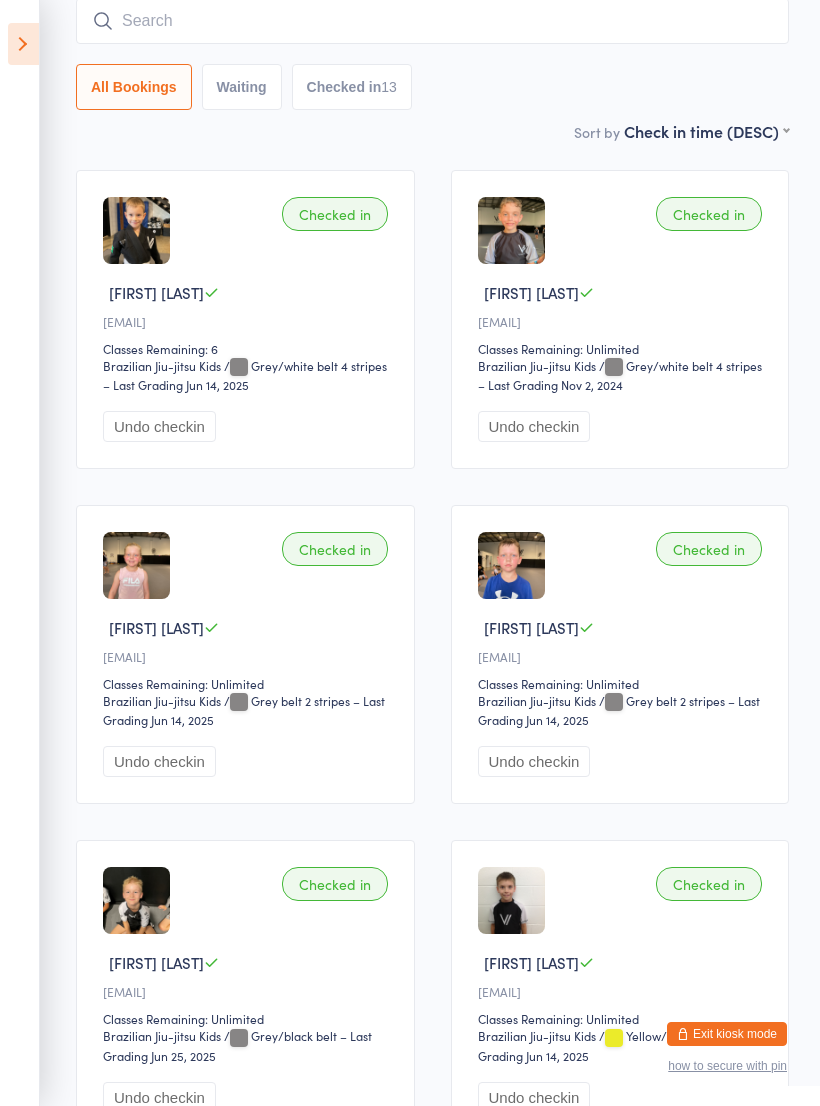 click at bounding box center [432, 21] 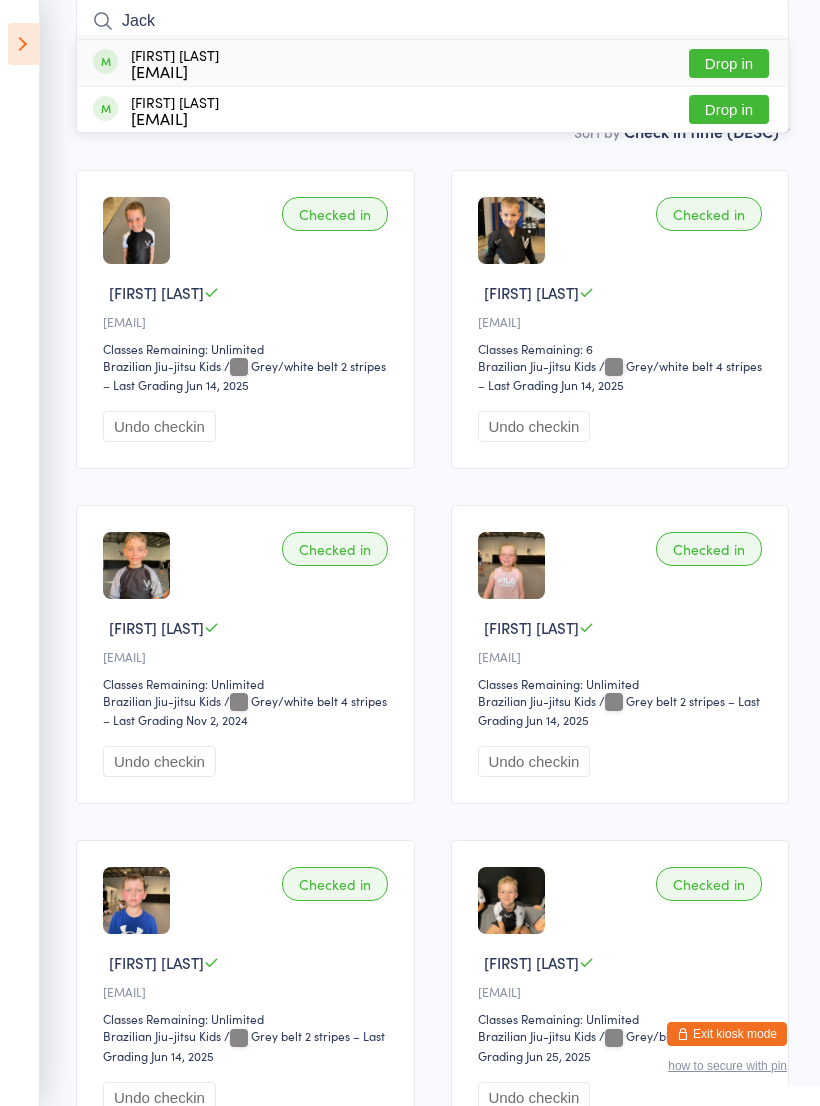 type on "Jack" 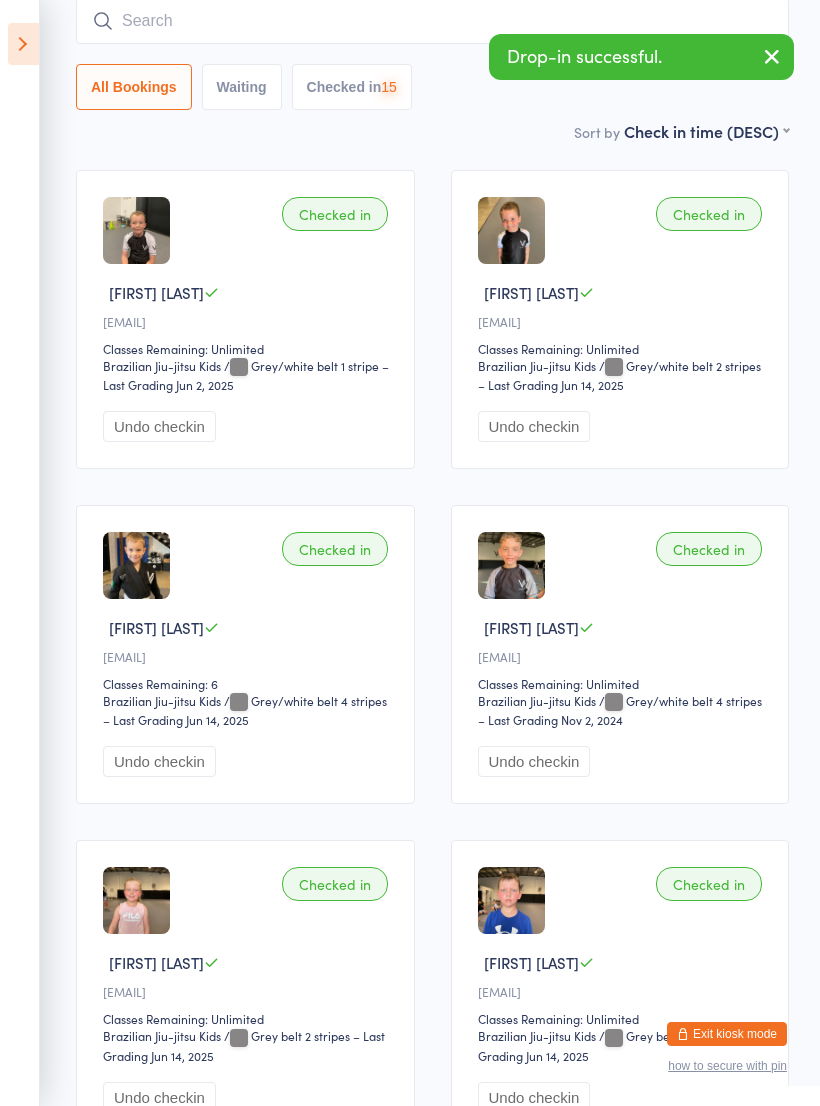 click at bounding box center [432, 21] 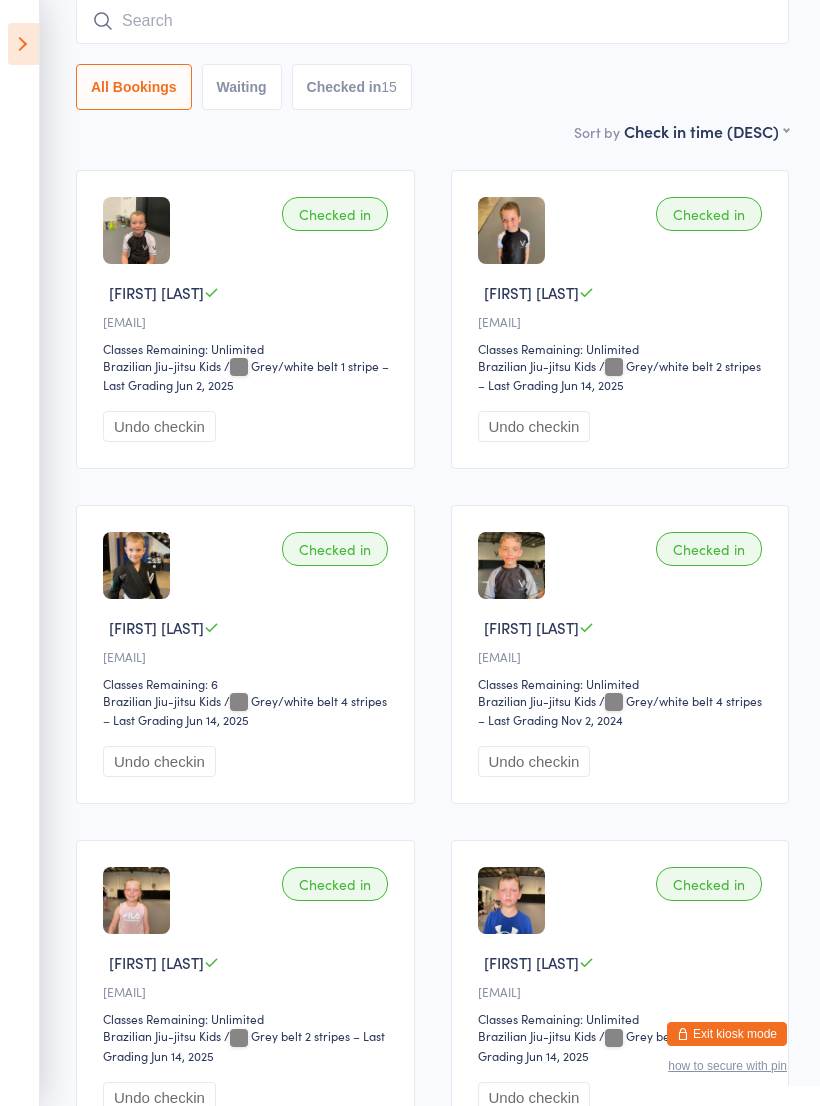 click at bounding box center (432, 21) 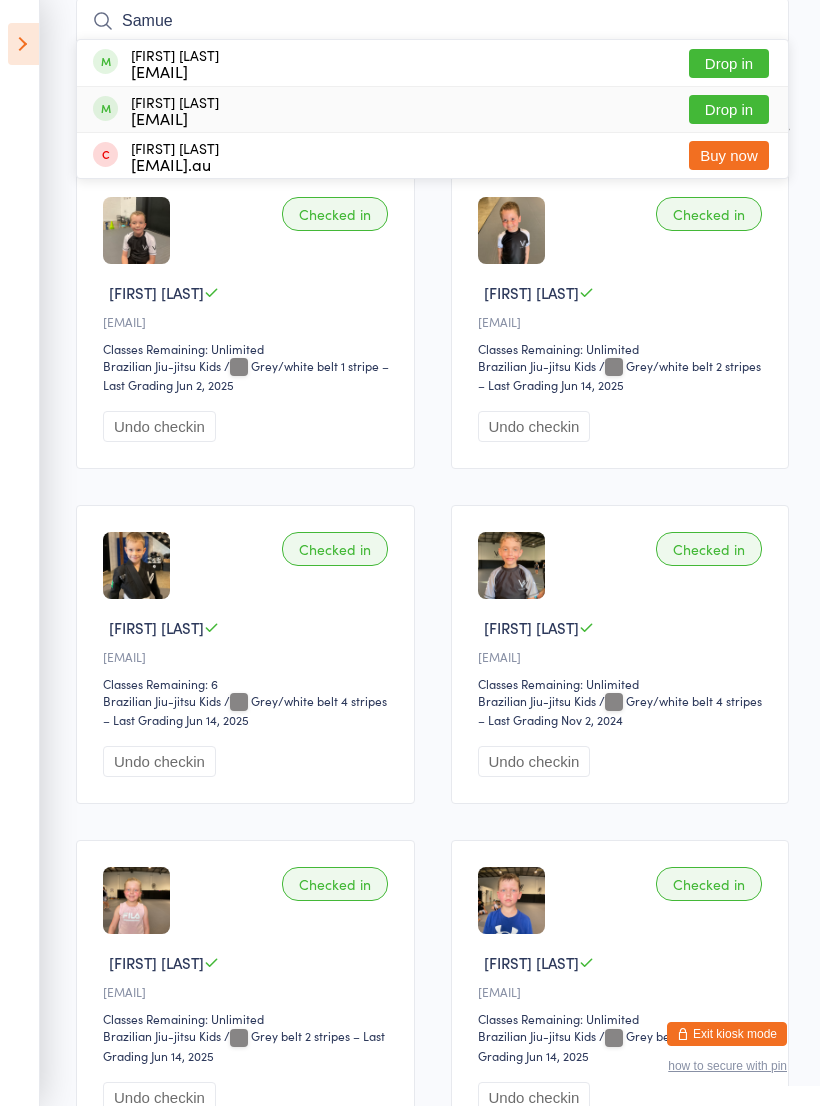 type on "Samue" 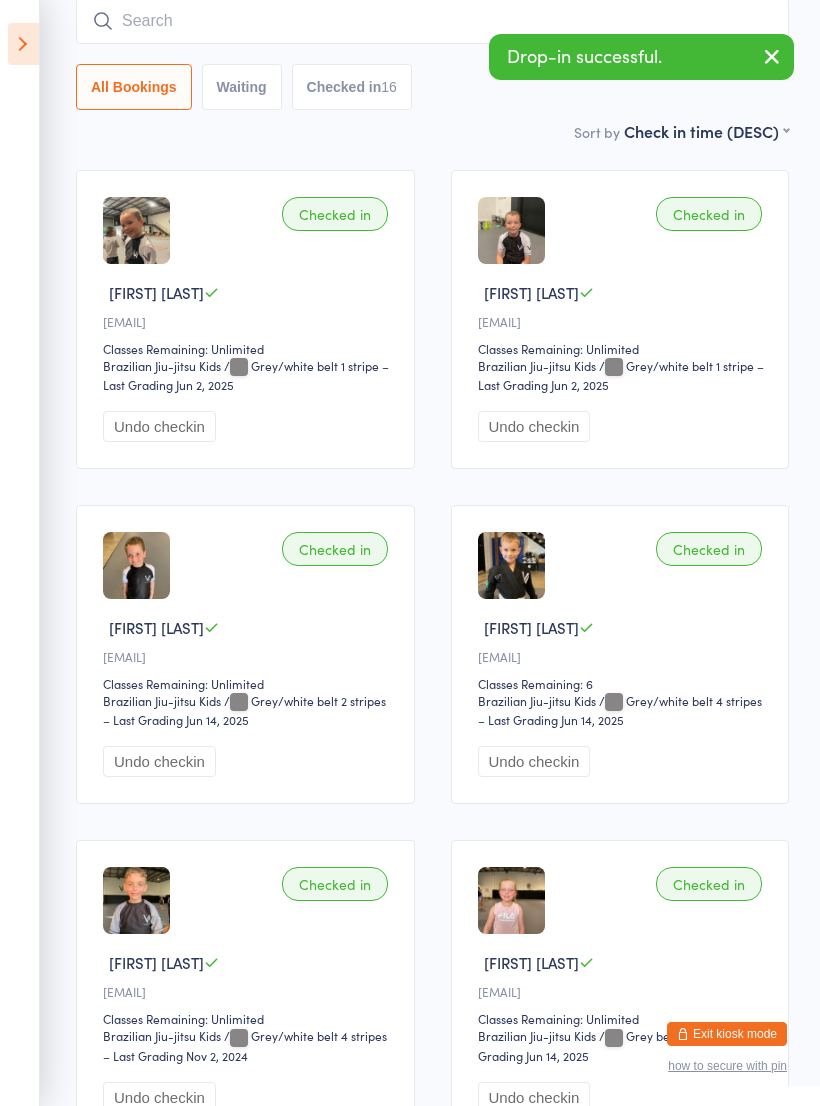click at bounding box center (432, 21) 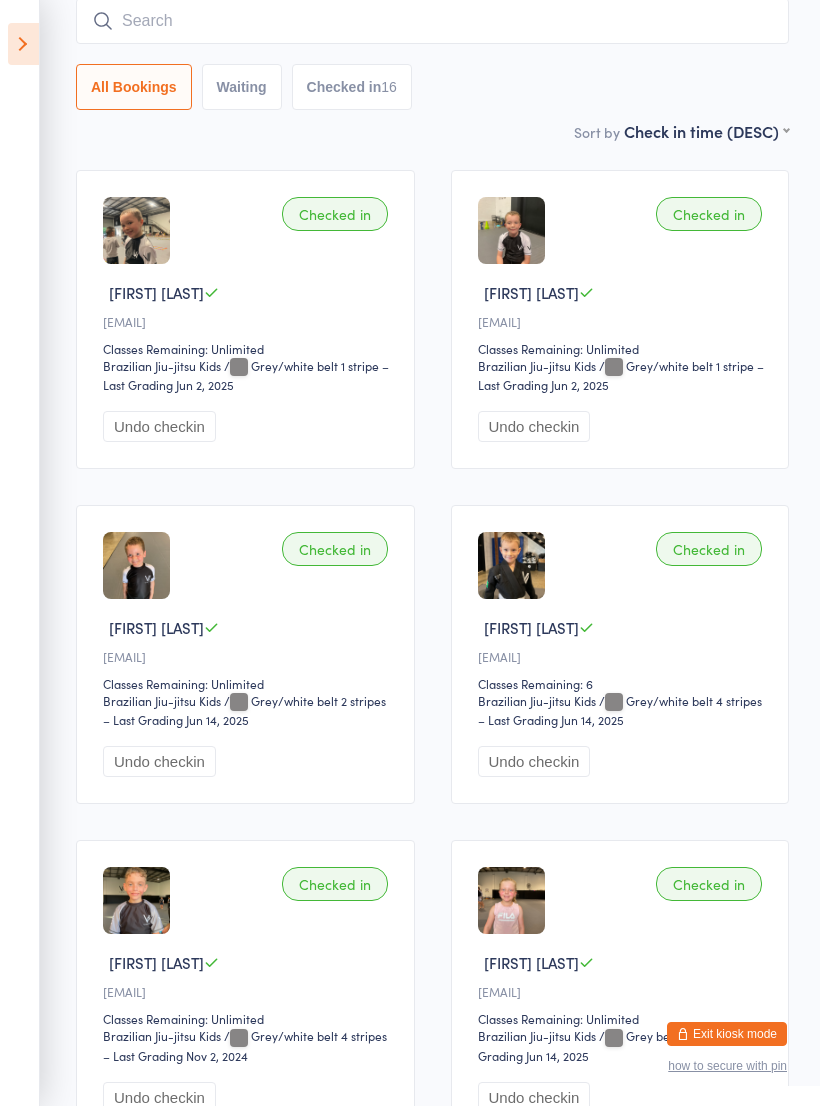 click at bounding box center [432, 21] 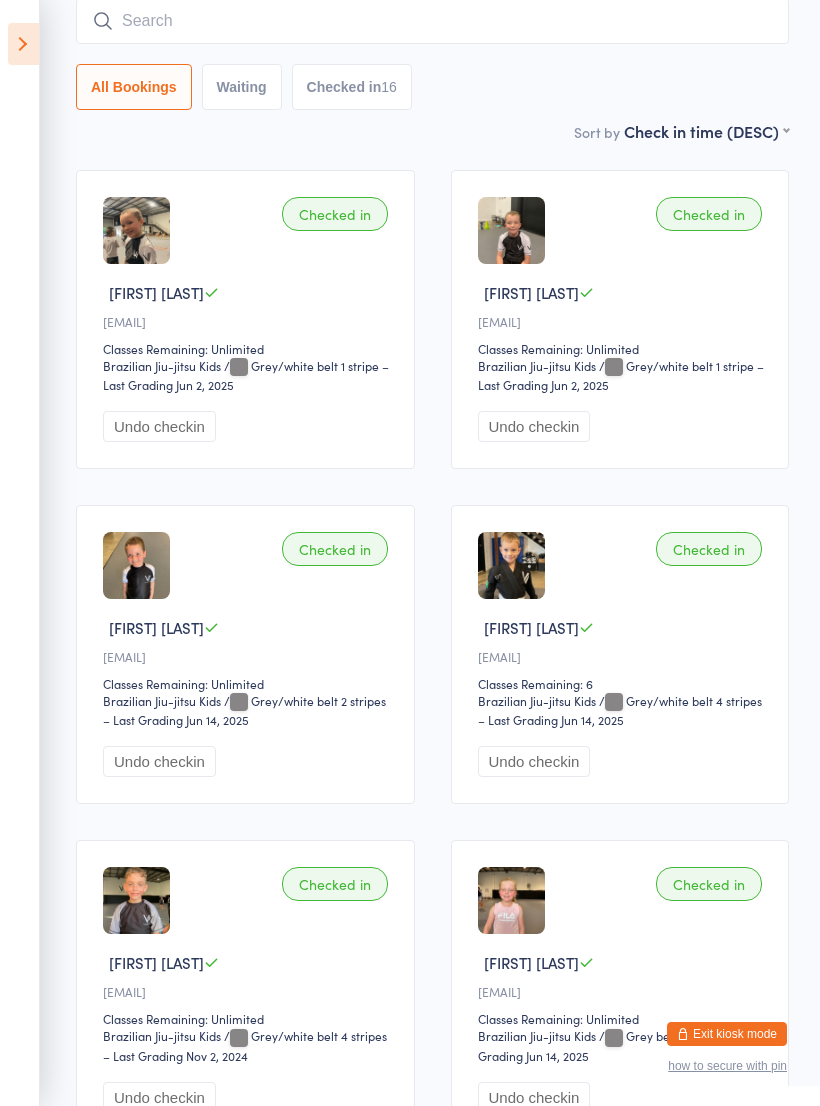 click at bounding box center [432, 21] 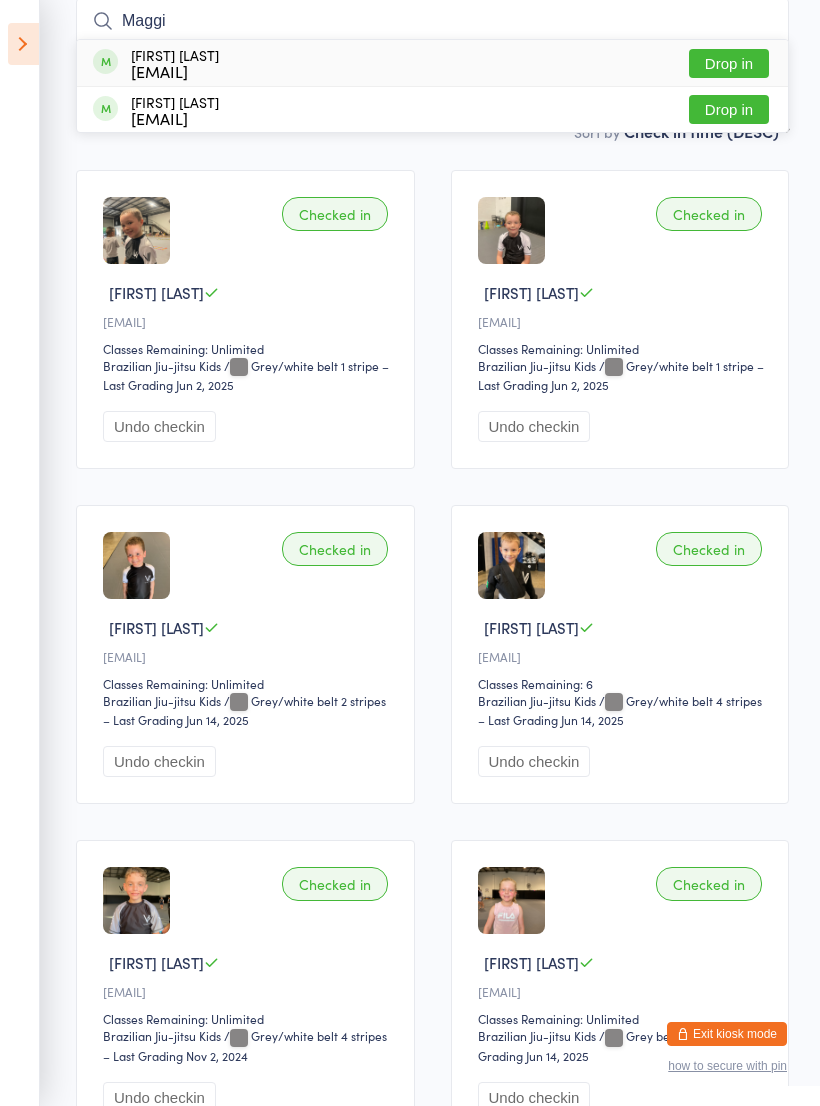 type on "Maggi" 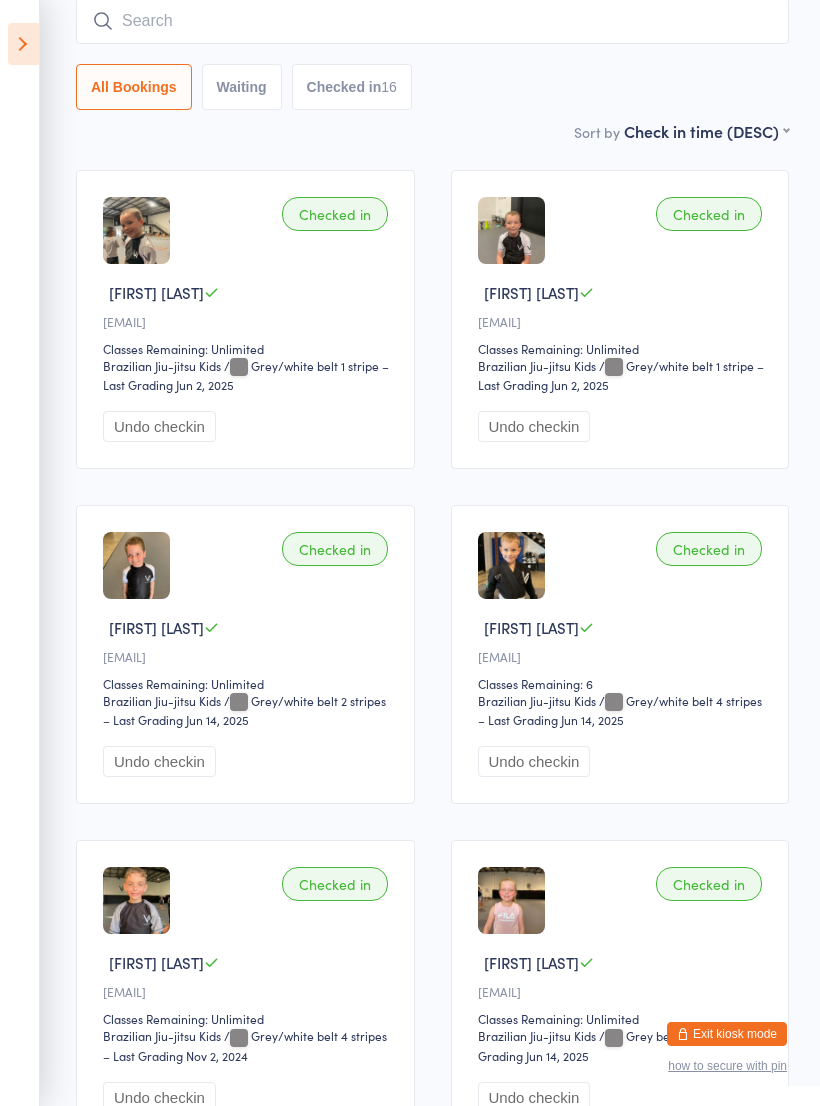 click at bounding box center (432, 21) 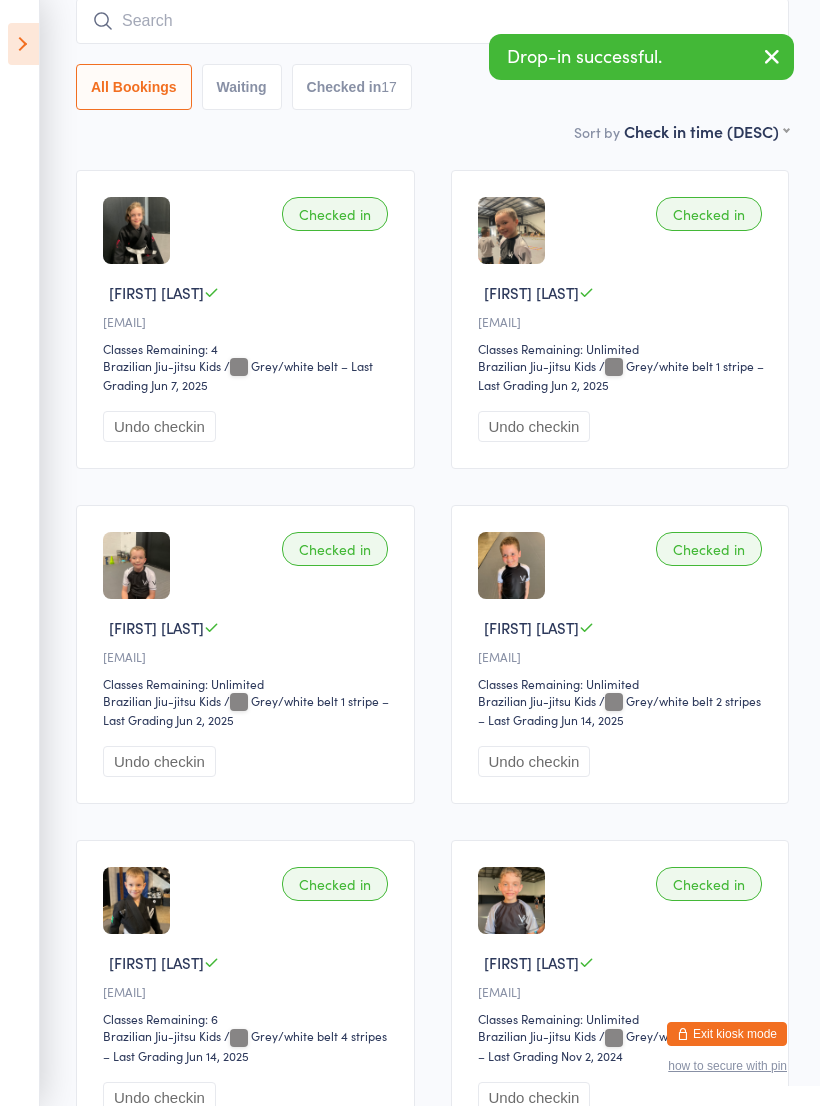 click at bounding box center [432, 21] 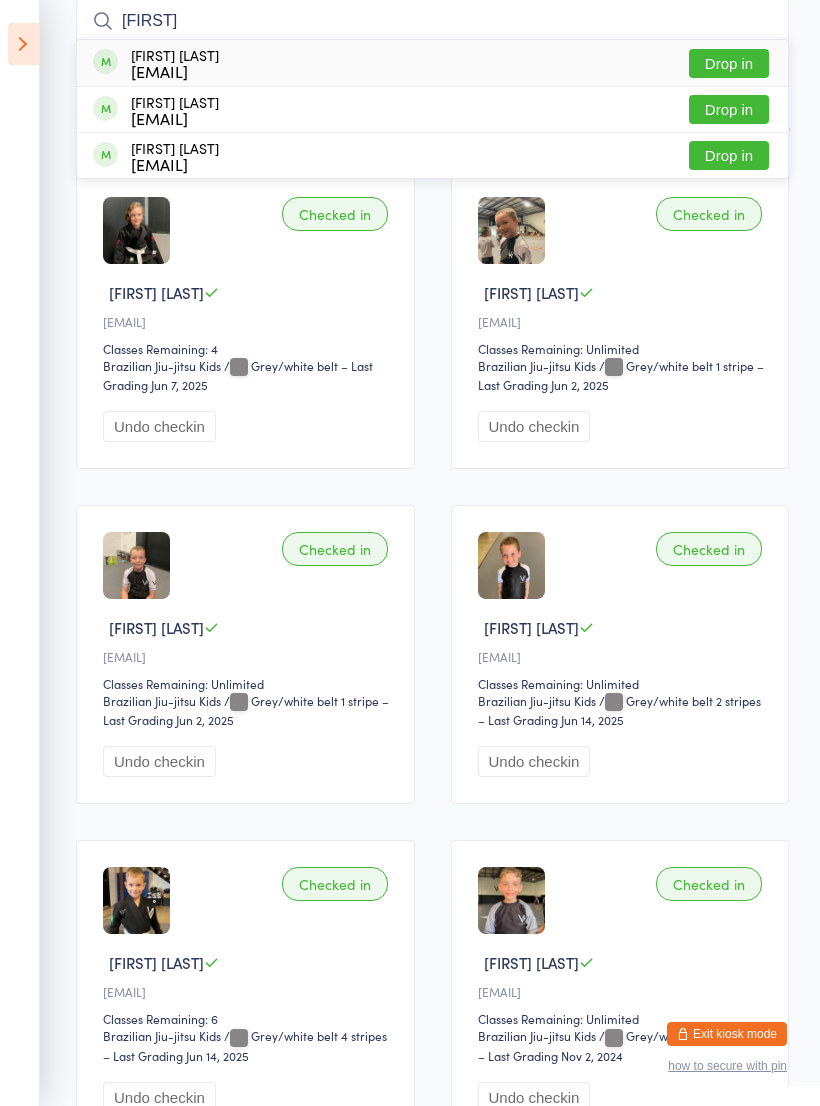type on "[FIRST]" 